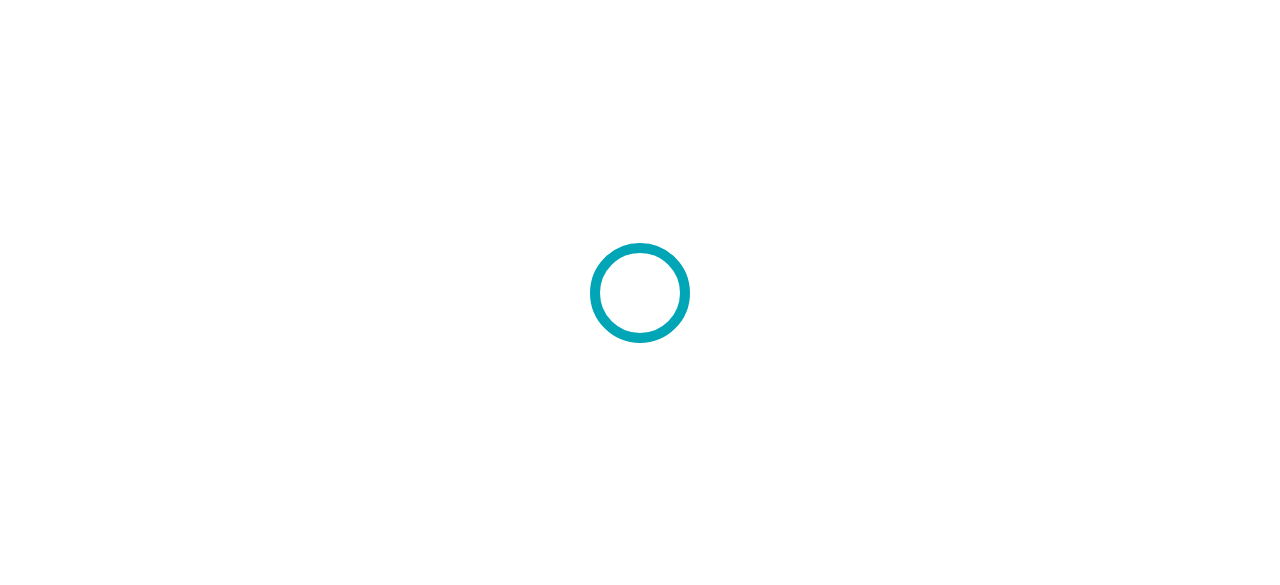 scroll, scrollTop: 0, scrollLeft: 0, axis: both 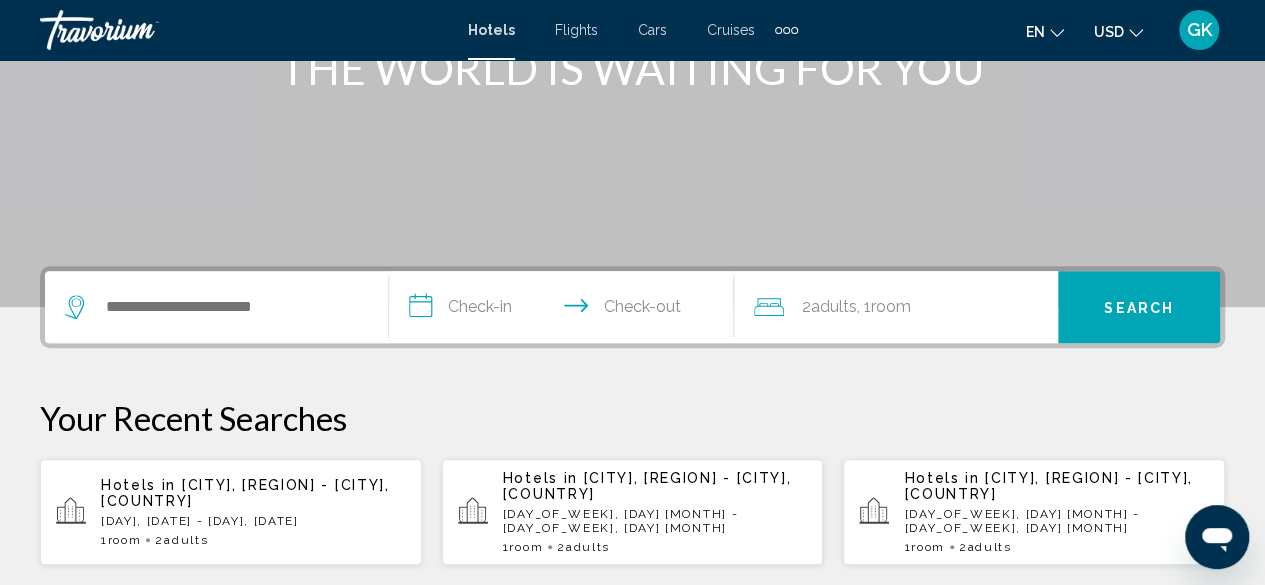 click at bounding box center [216, 307] 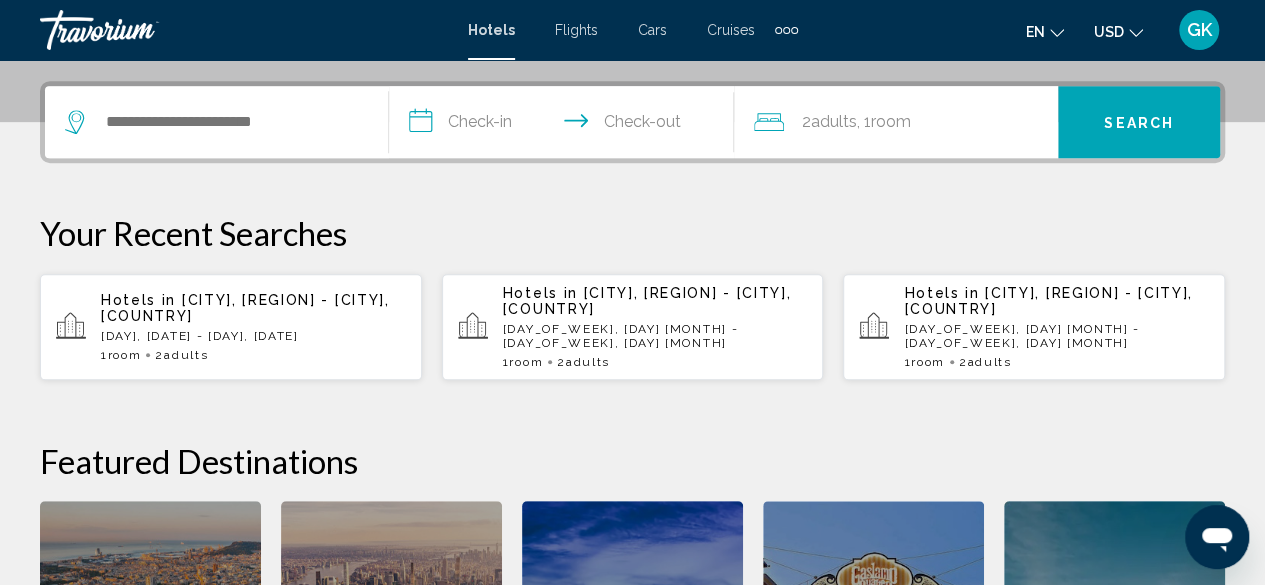 scroll, scrollTop: 494, scrollLeft: 0, axis: vertical 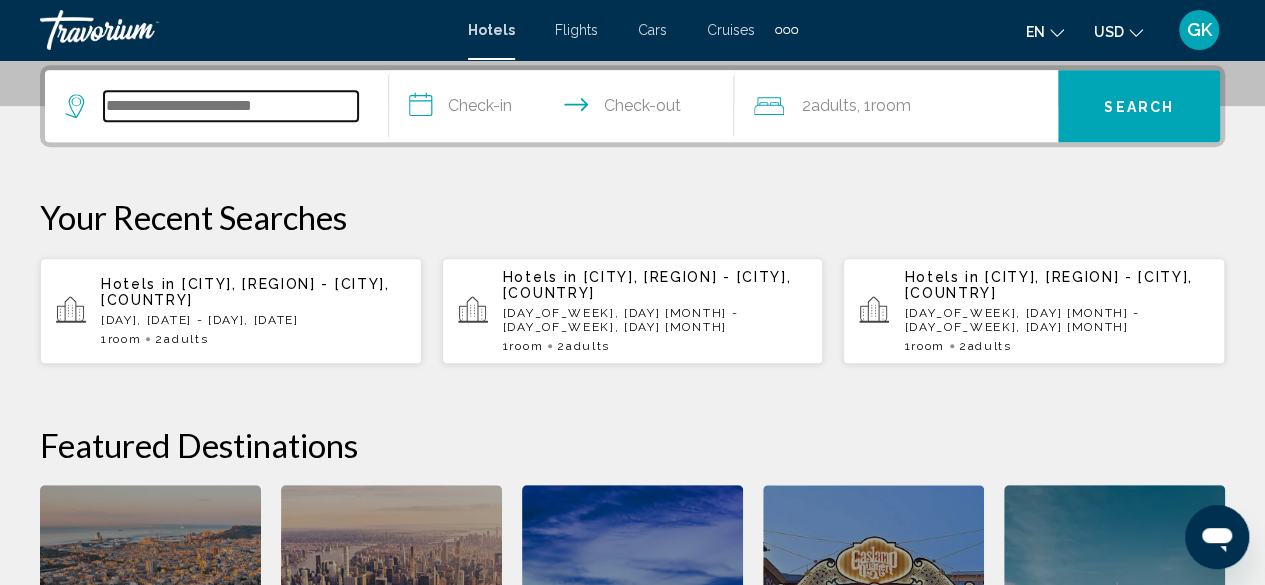 click at bounding box center [231, 106] 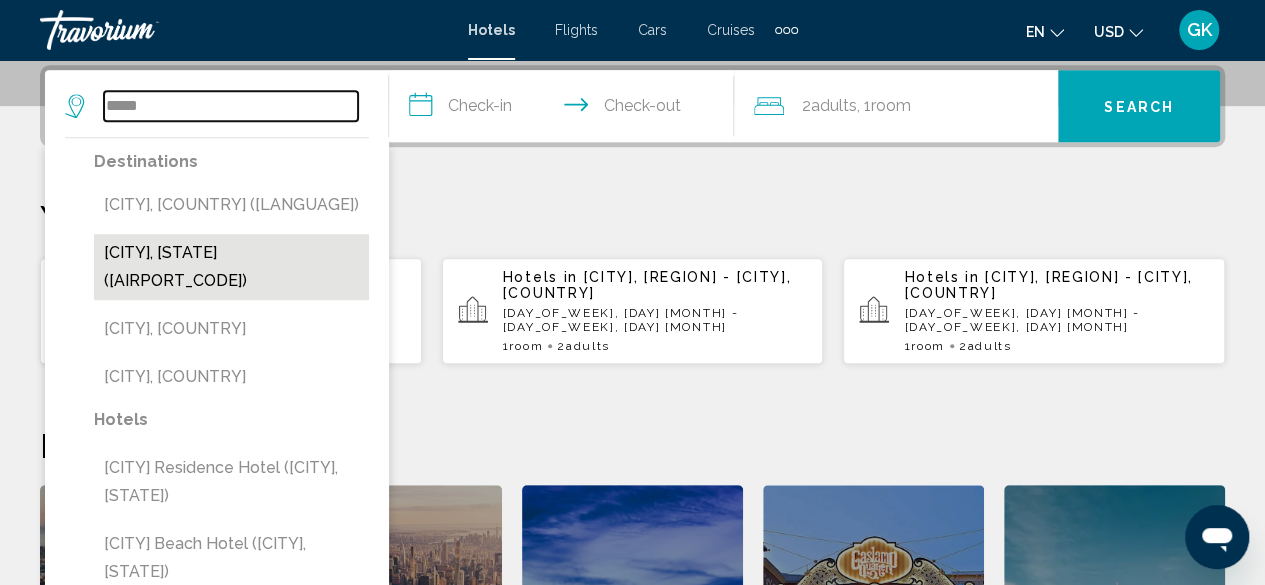 type on "*****" 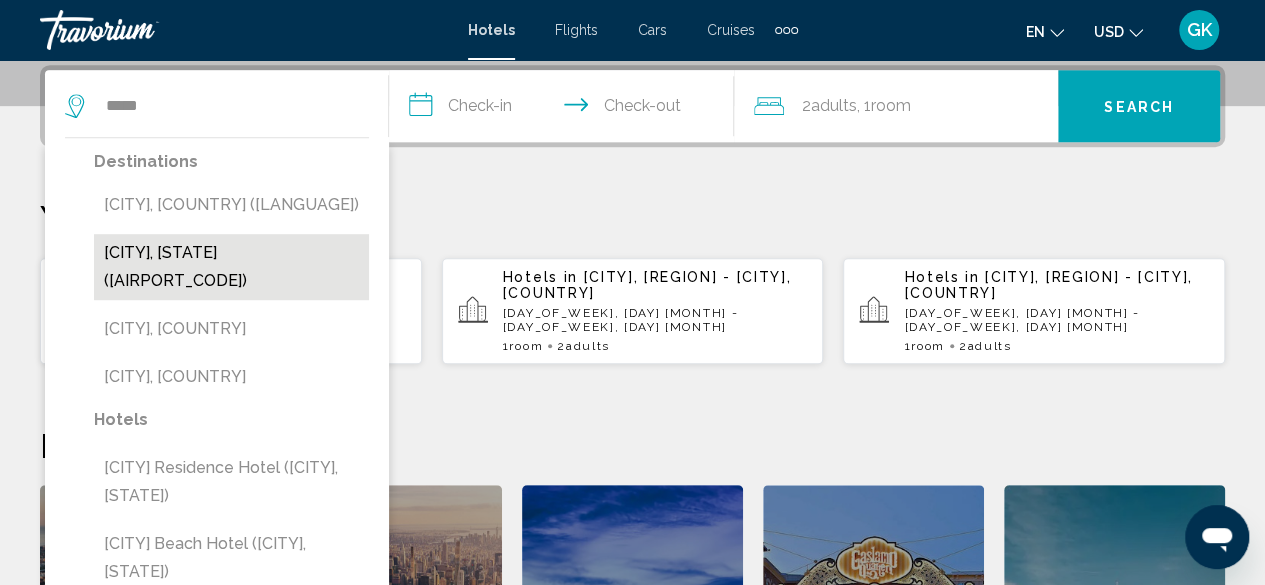 click on "[CITY], [STATE] ([AIRPORT_CODE])" at bounding box center [231, 267] 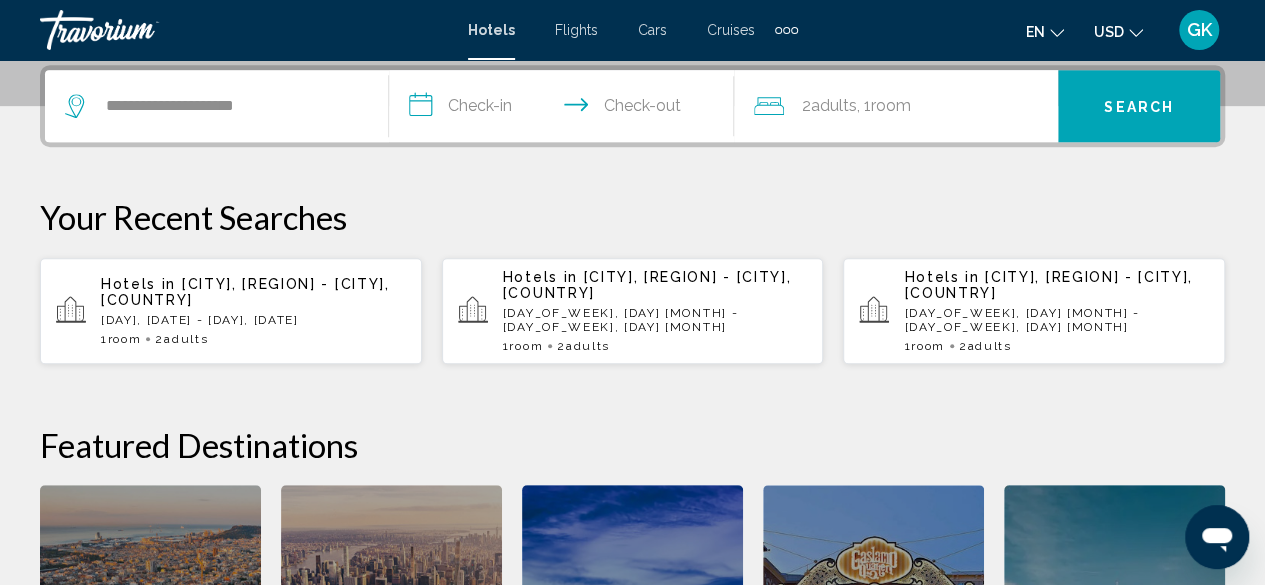 click on "**********" at bounding box center [565, 109] 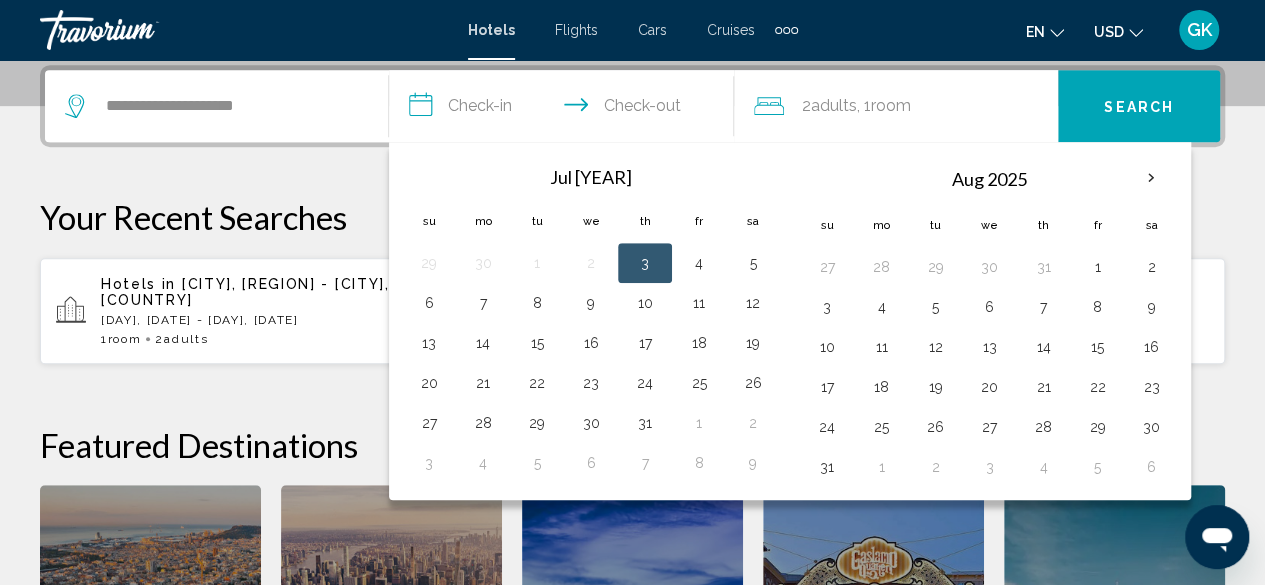 click on "3" at bounding box center (645, 263) 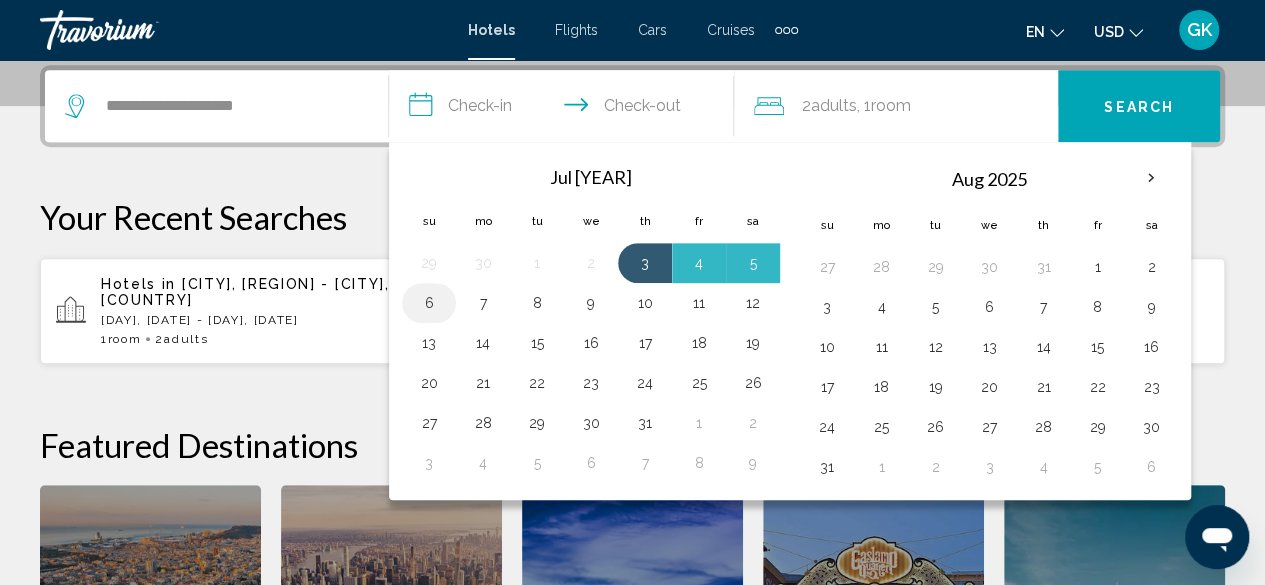 click on "6" at bounding box center (429, 303) 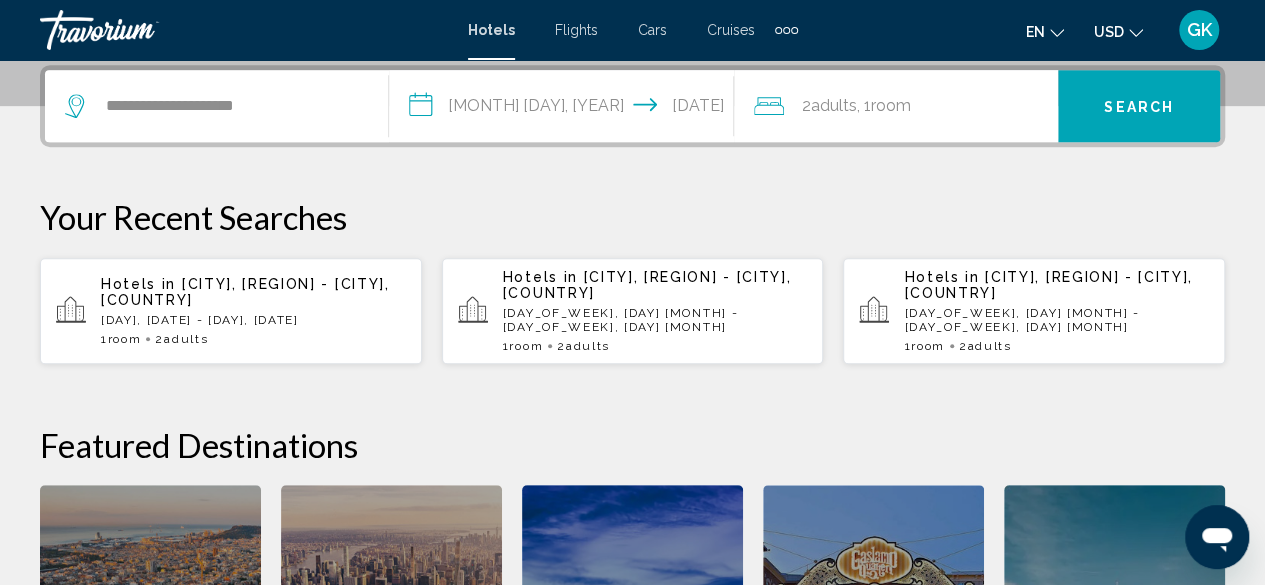 click on "Search" at bounding box center [1139, 107] 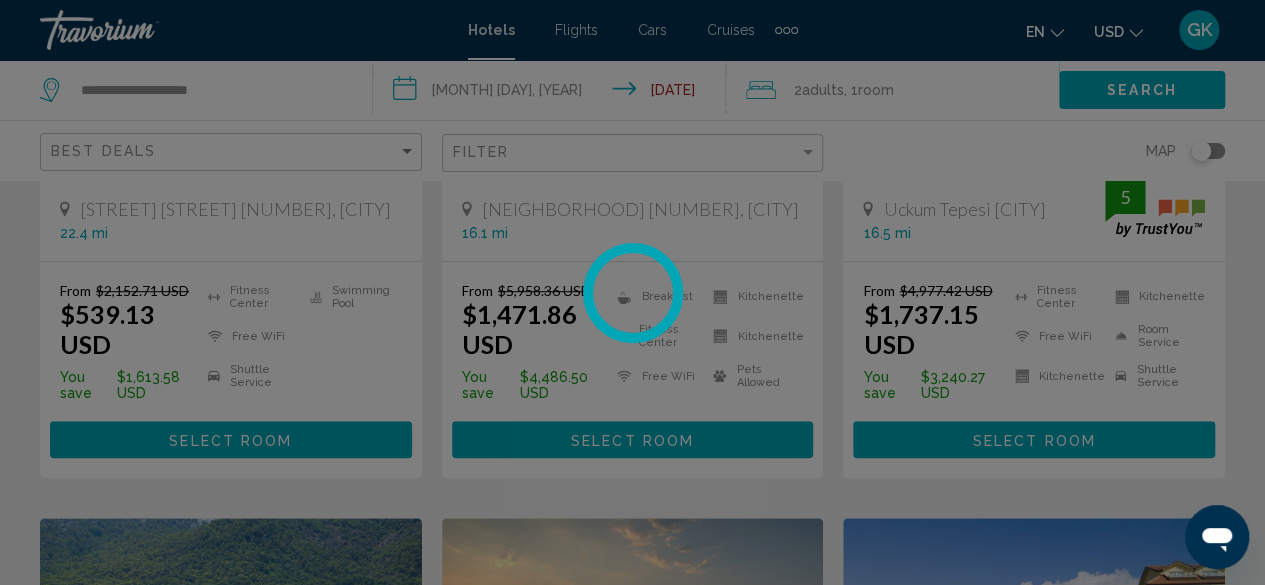 scroll, scrollTop: 0, scrollLeft: 0, axis: both 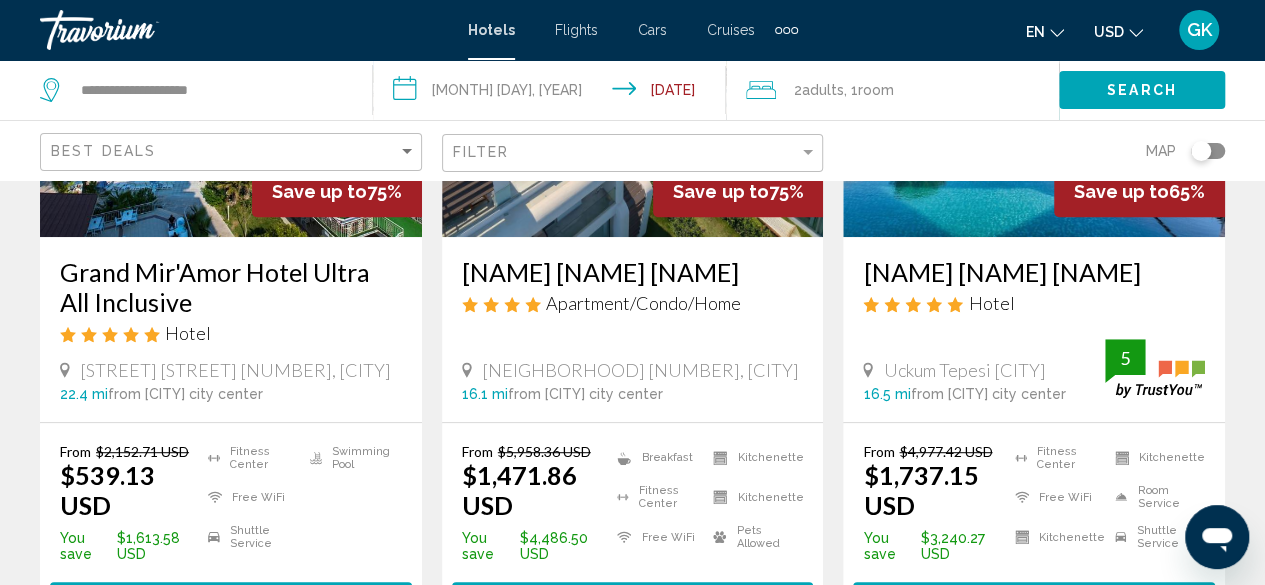 click at bounding box center (1208, 151) 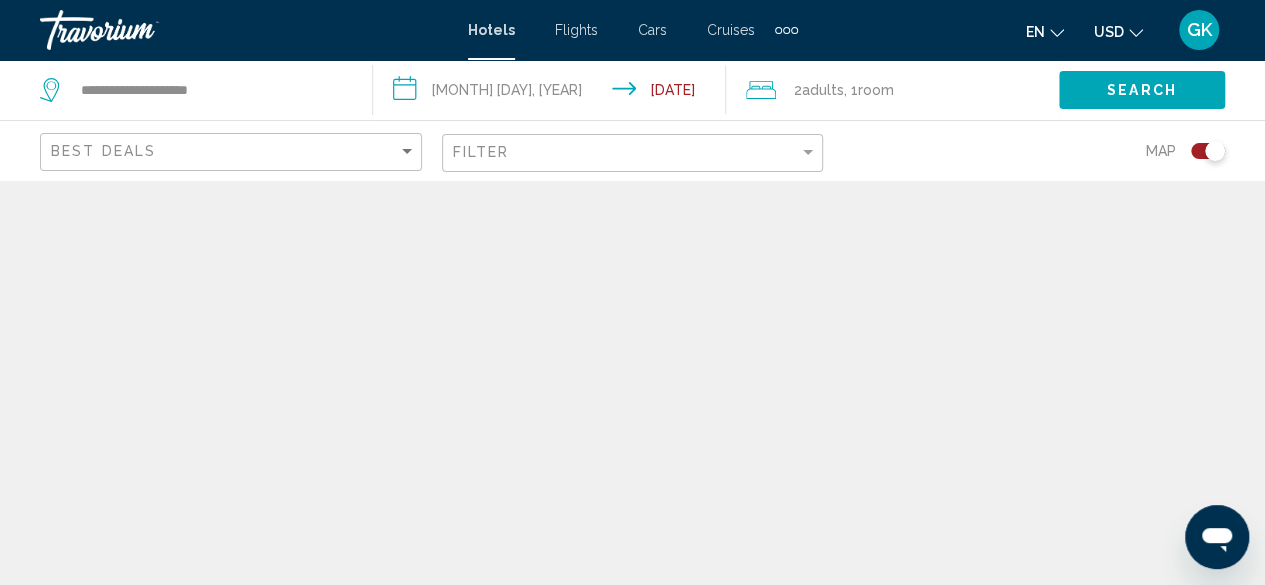 scroll, scrollTop: 0, scrollLeft: 0, axis: both 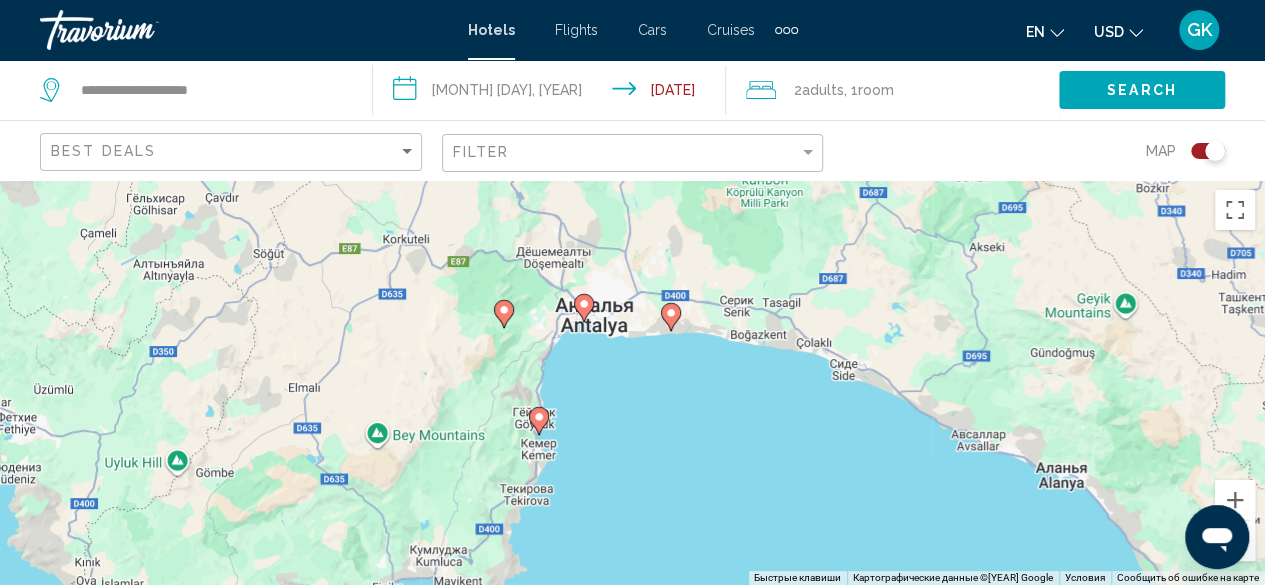 click at bounding box center (1208, 151) 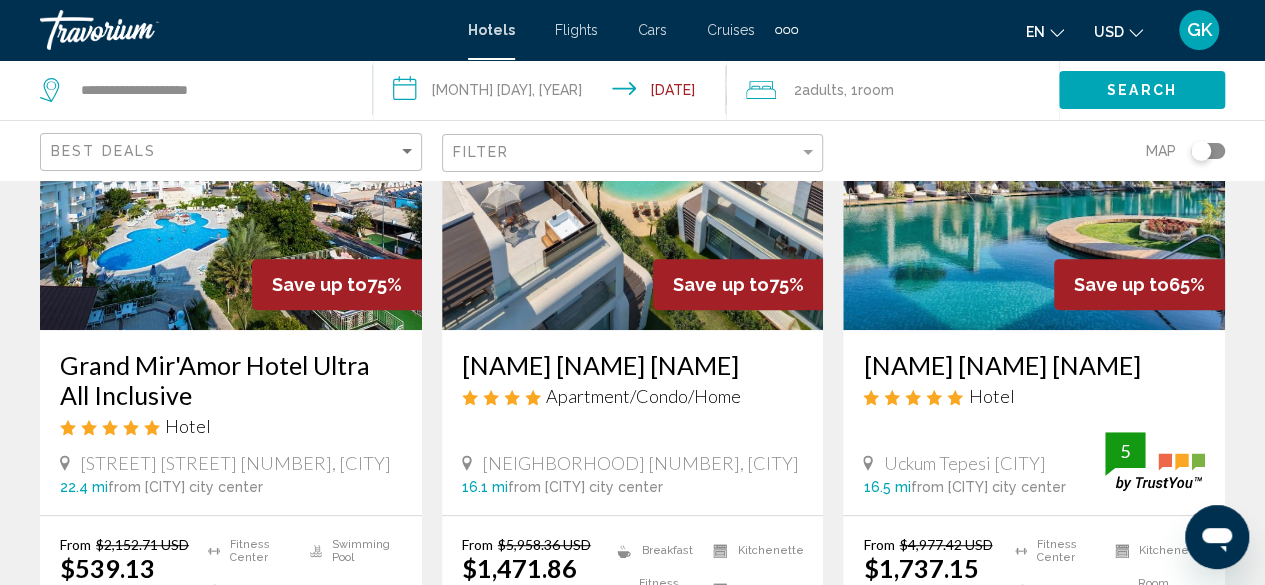 scroll, scrollTop: 306, scrollLeft: 0, axis: vertical 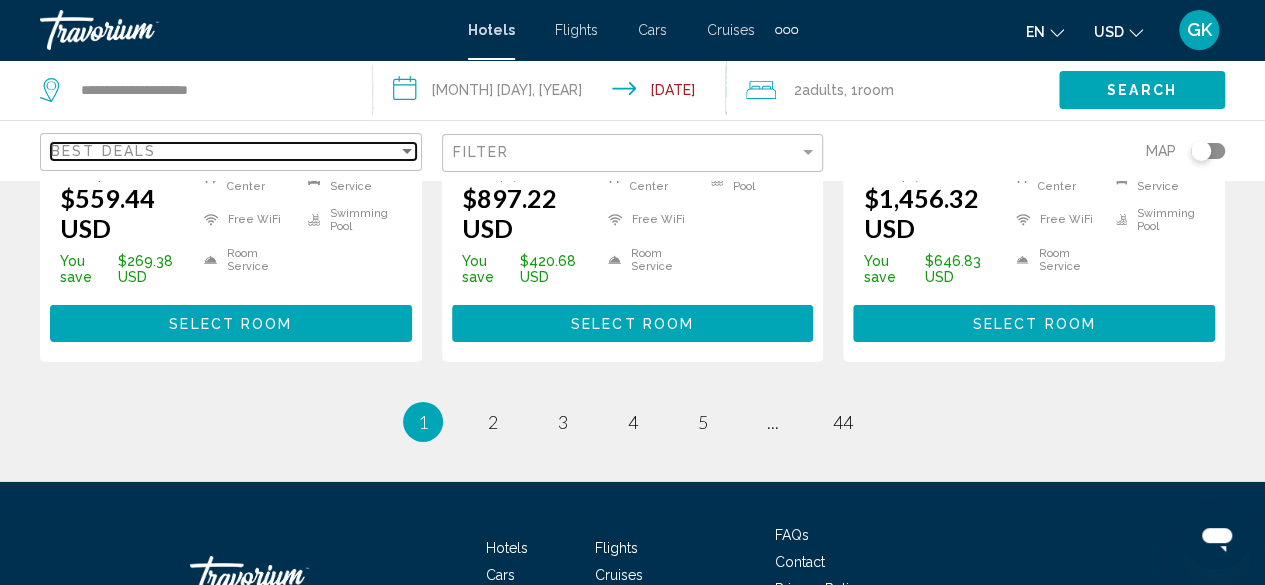 click at bounding box center (407, 151) 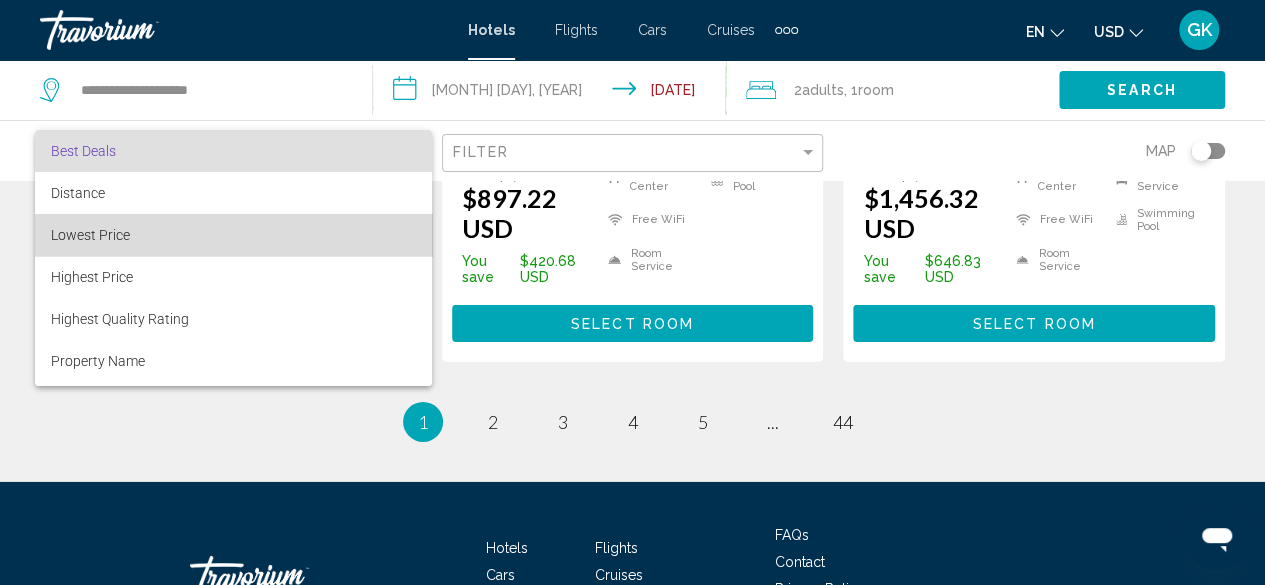 click on "Lowest Price" at bounding box center (233, 235) 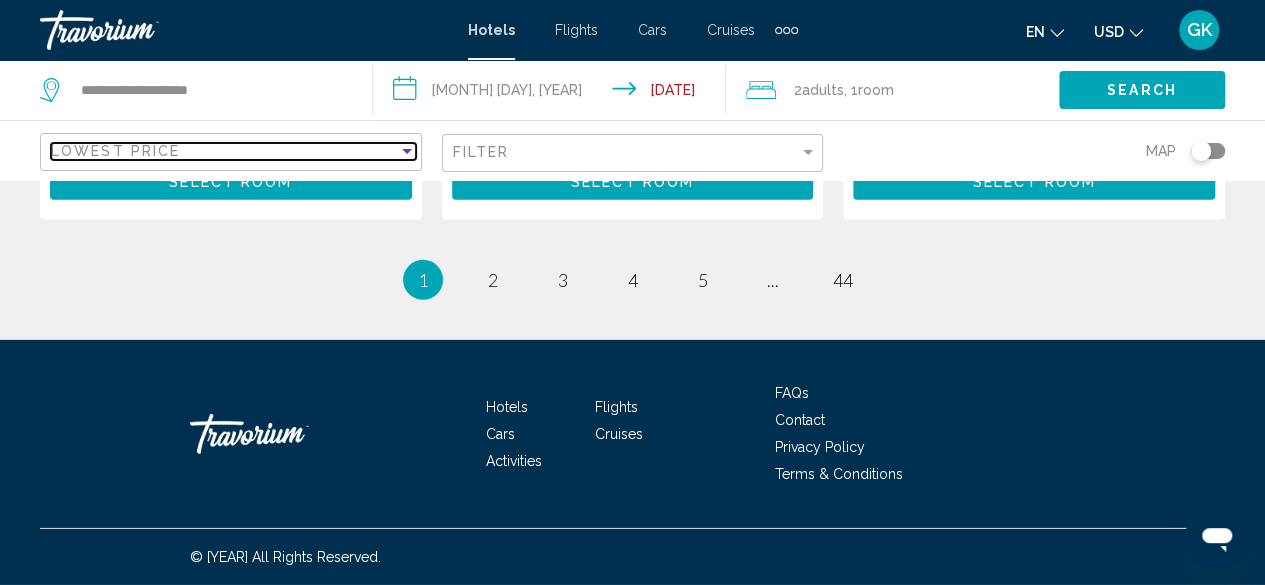 scroll, scrollTop: 2910, scrollLeft: 0, axis: vertical 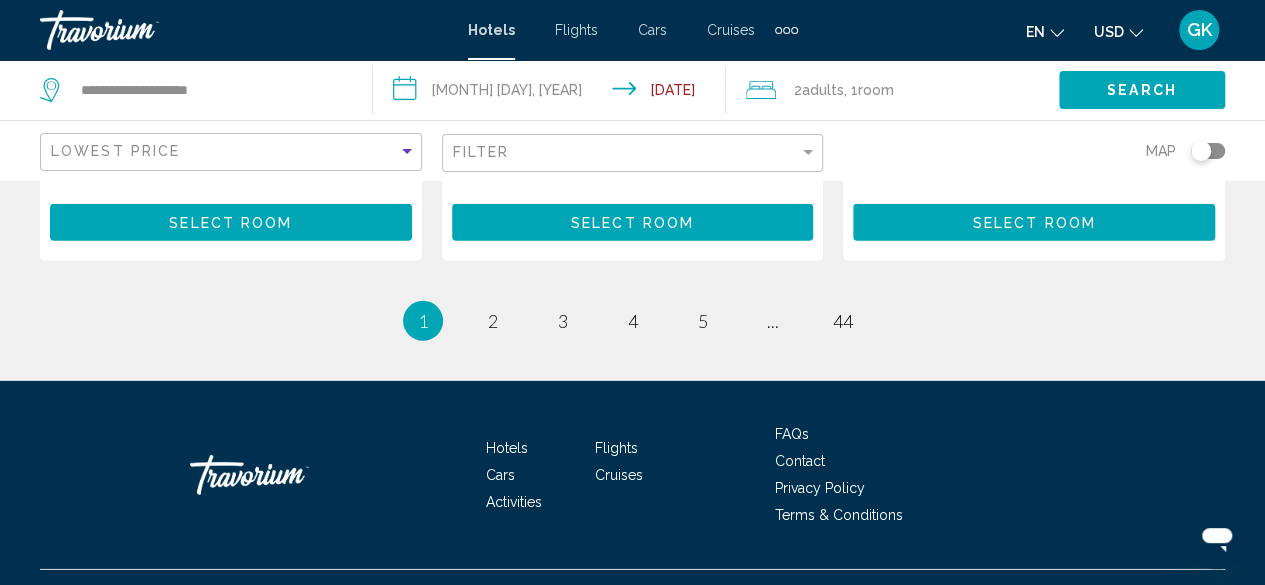 click on "Search" at bounding box center [1142, 89] 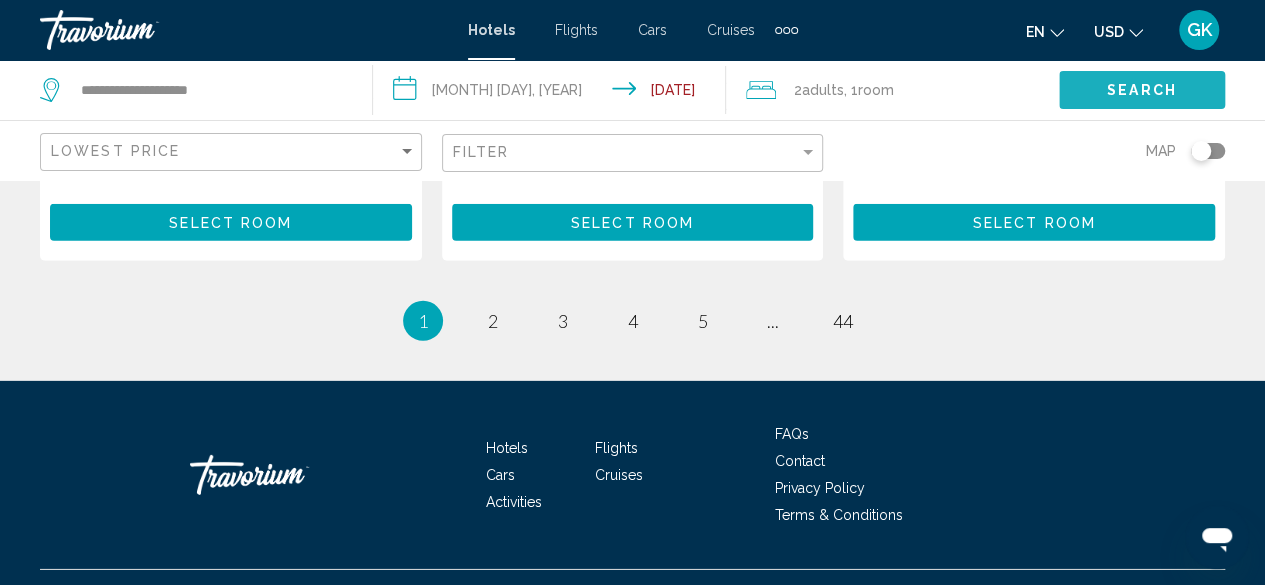 click on "Search" at bounding box center [1142, 91] 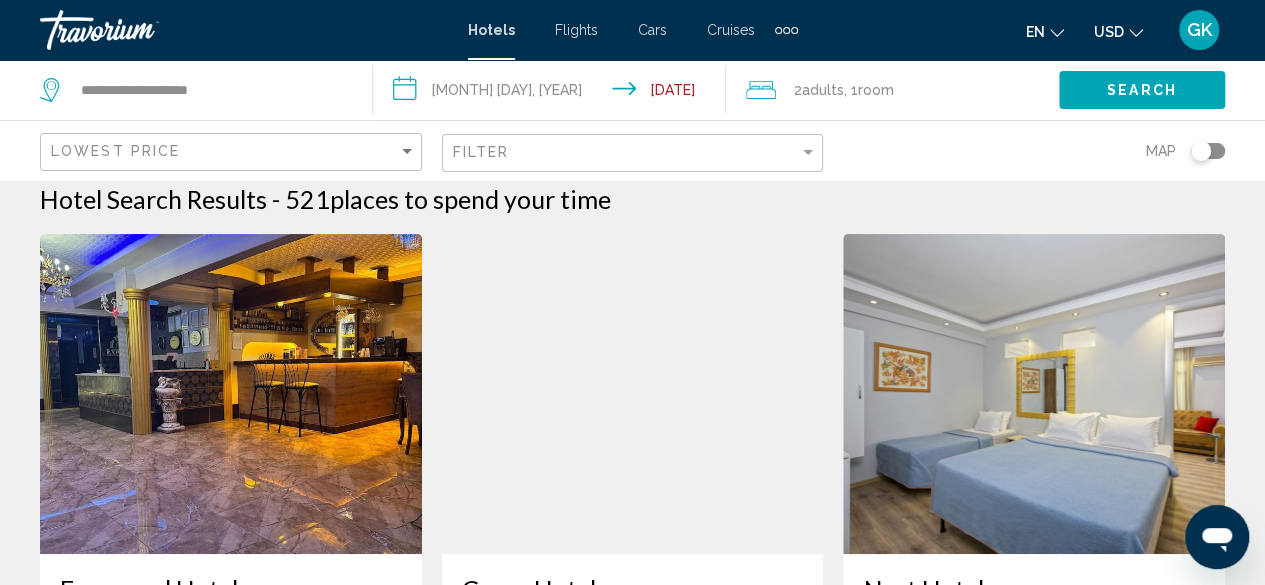 scroll, scrollTop: 0, scrollLeft: 0, axis: both 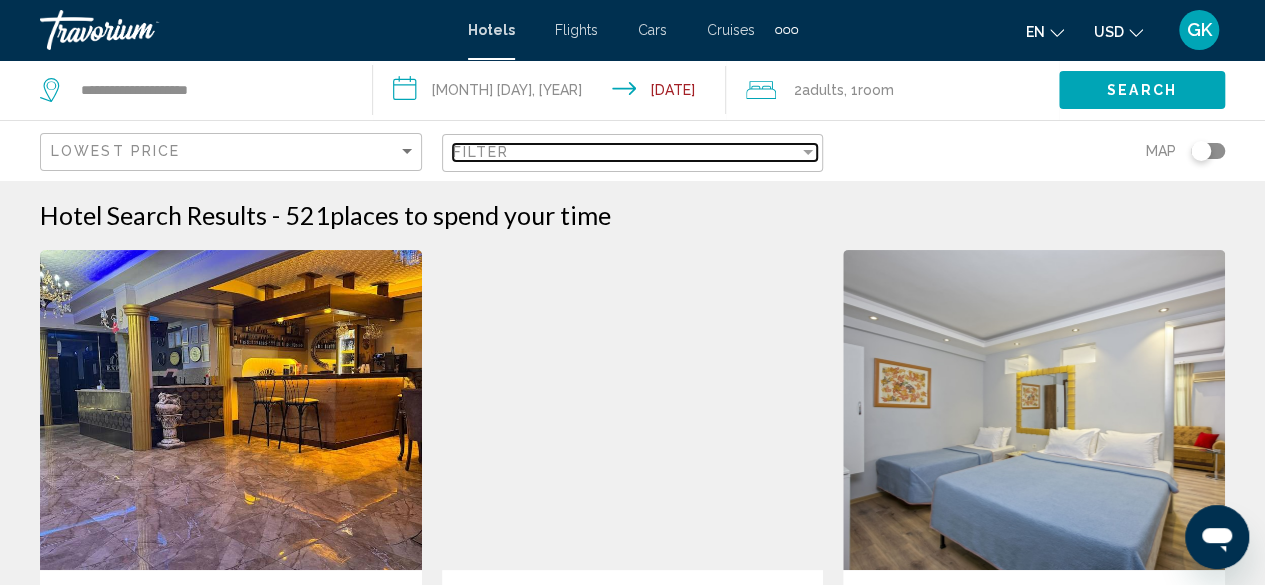 click on "Filter" at bounding box center [626, 152] 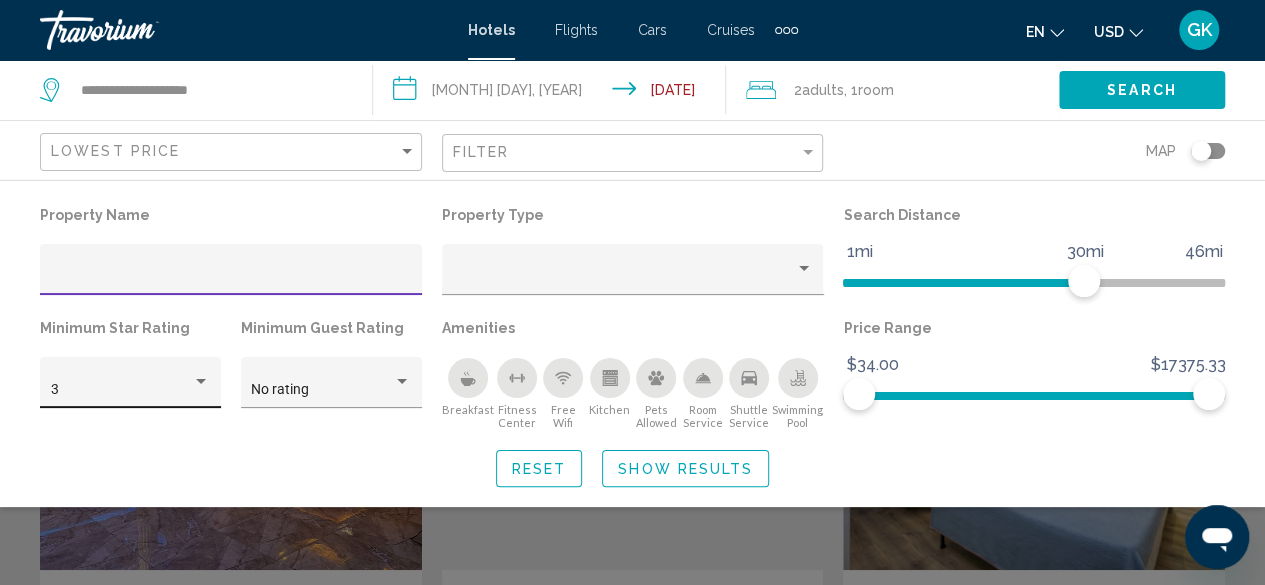 click on "3" at bounding box center (130, 382) 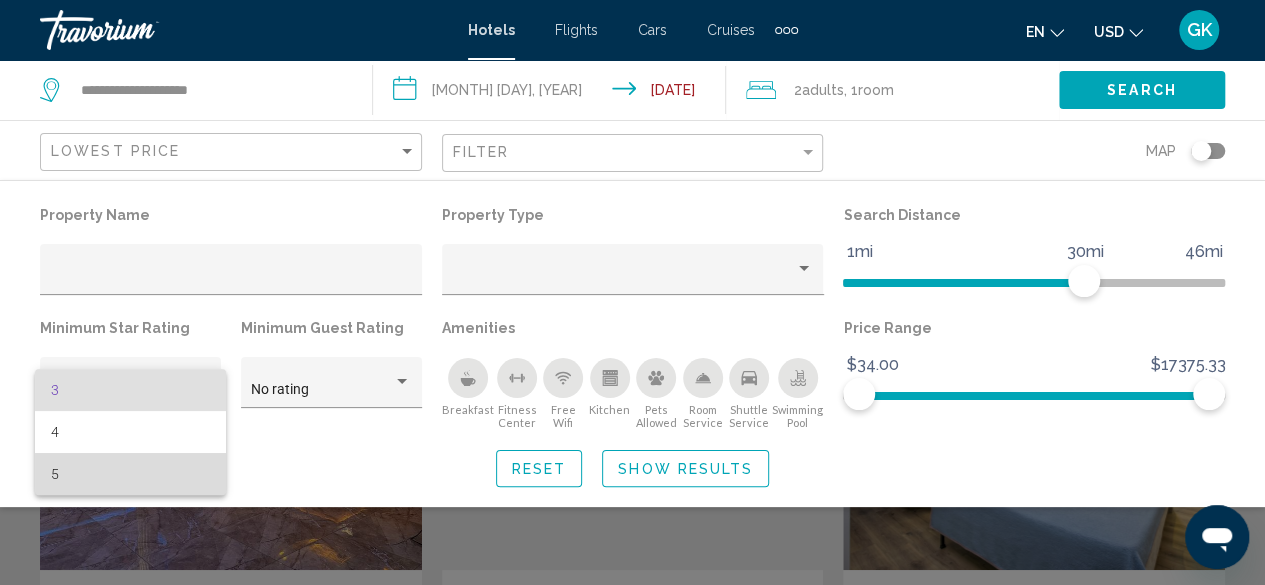 click on "5" at bounding box center (131, 474) 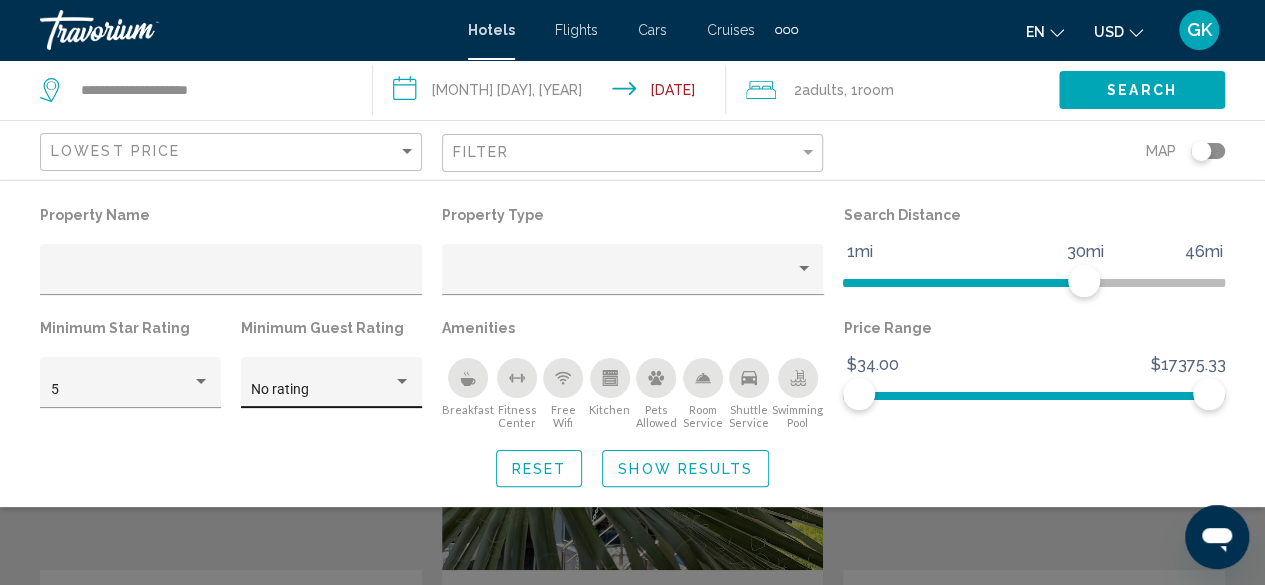 click on "No rating" at bounding box center [331, 382] 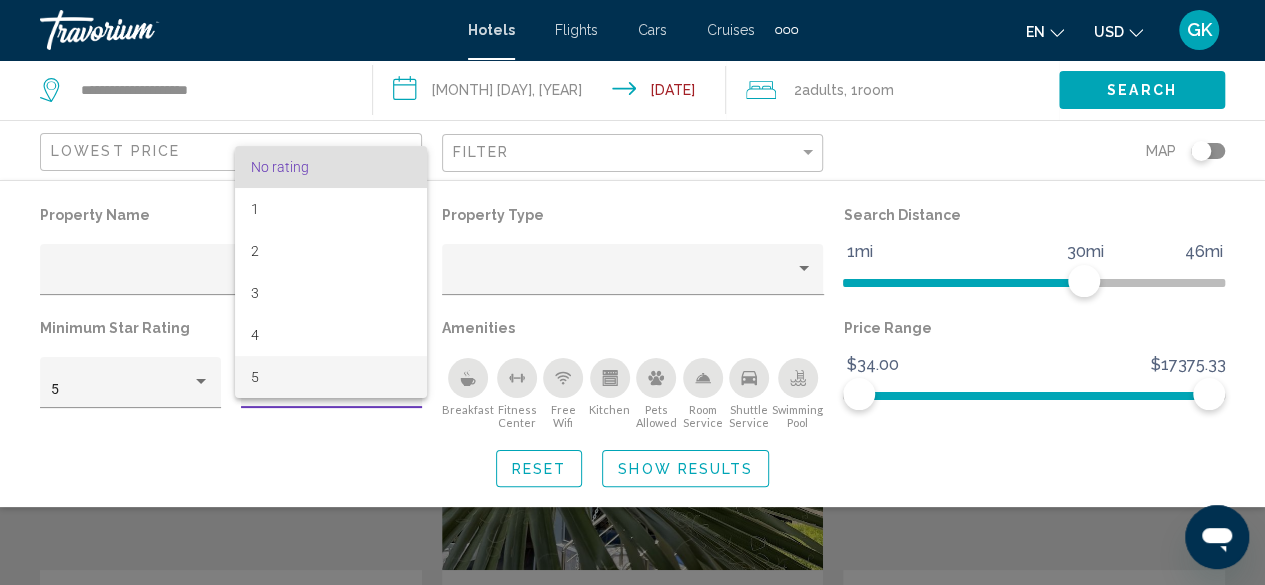 click on "5" at bounding box center [331, 377] 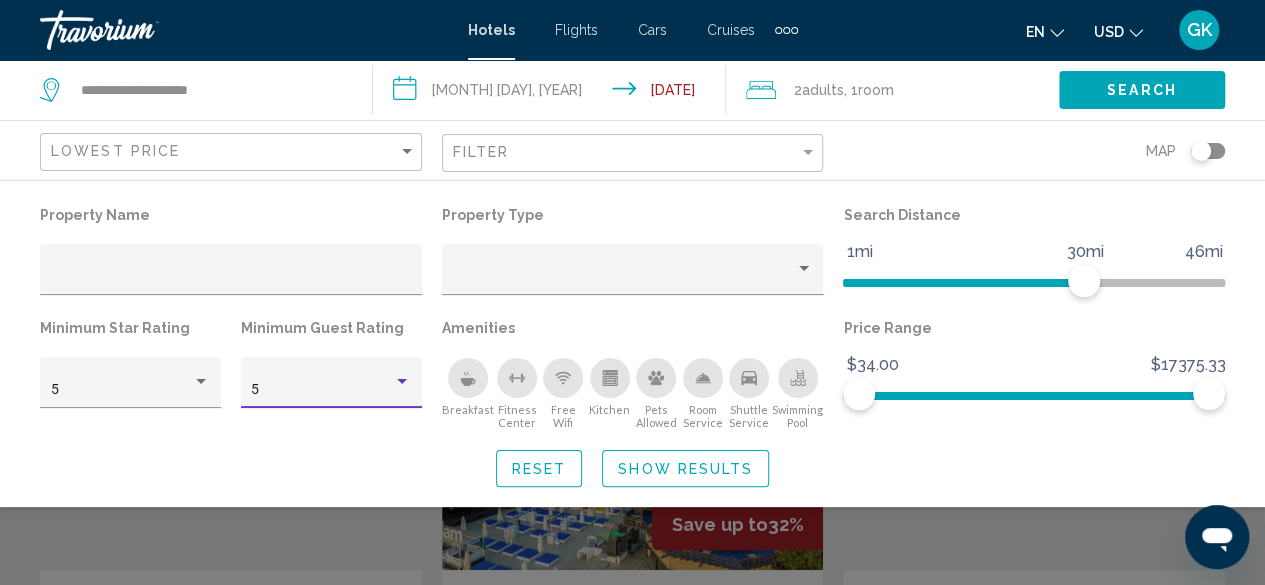 click on "Show Results" at bounding box center (685, 469) 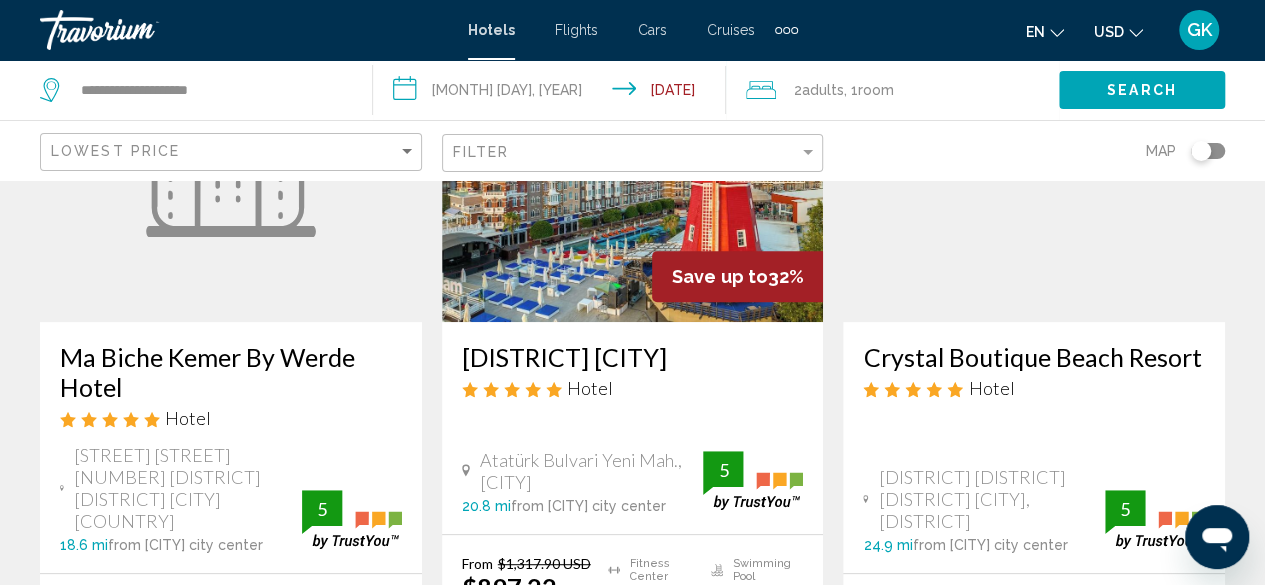 scroll, scrollTop: 266, scrollLeft: 0, axis: vertical 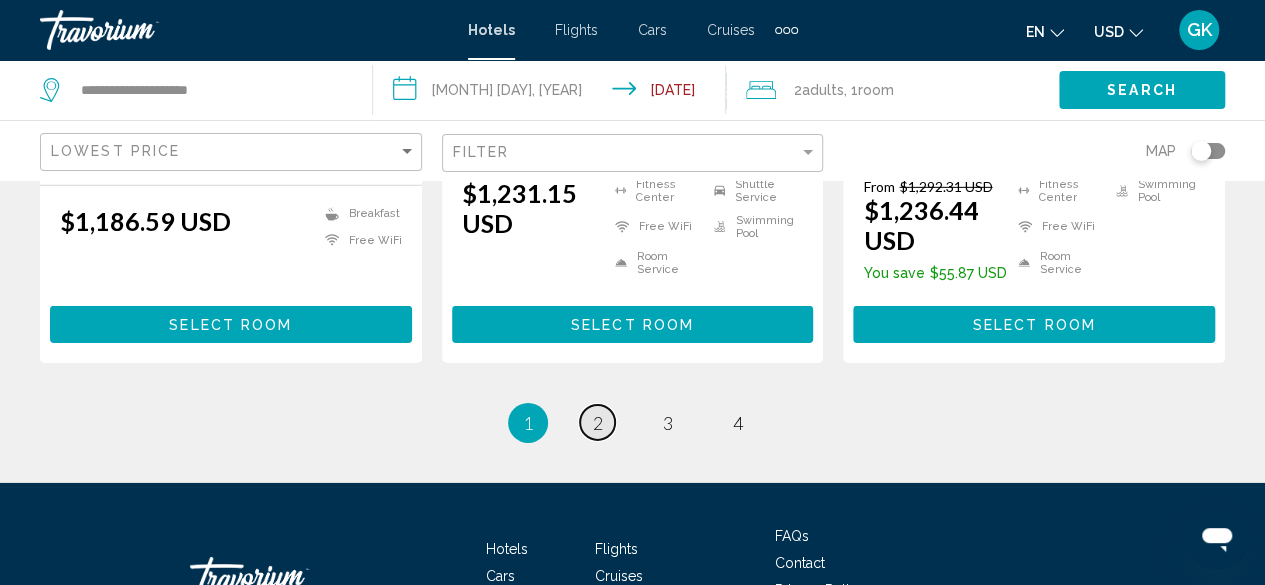 click on "2" at bounding box center (598, 423) 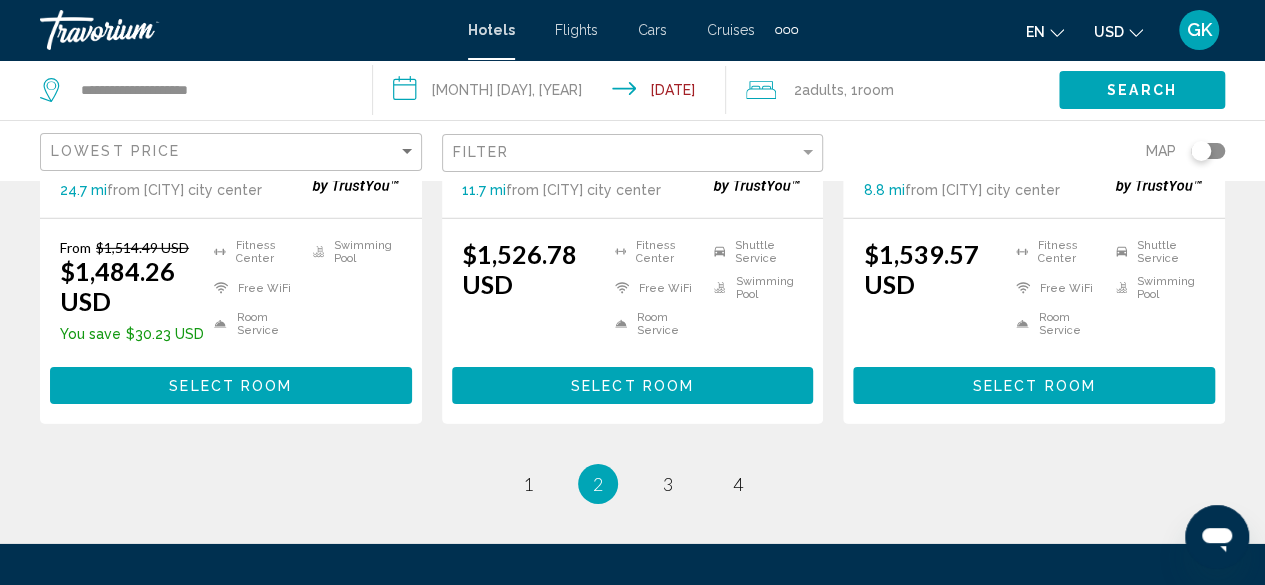 scroll, scrollTop: 2955, scrollLeft: 0, axis: vertical 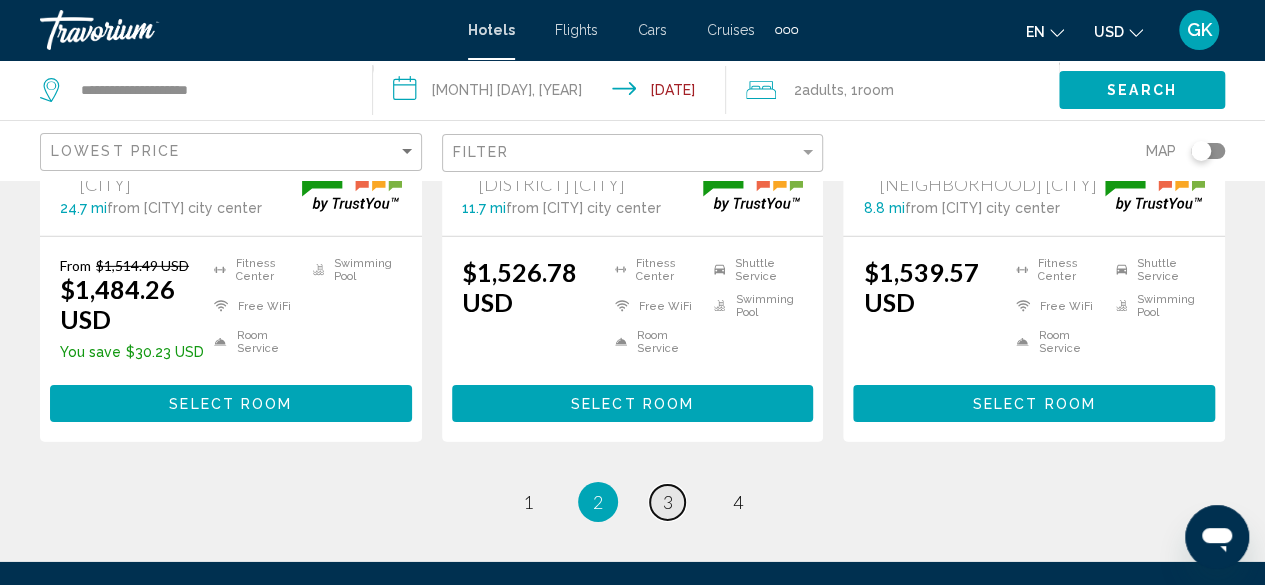 click on "page  3" at bounding box center [527, 502] 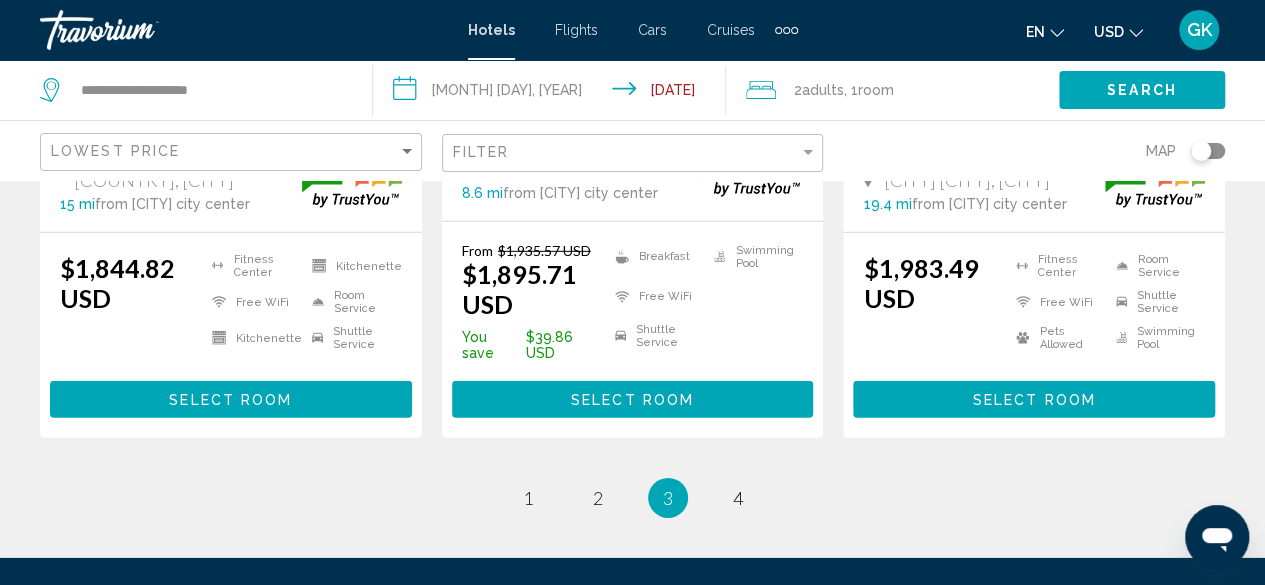 scroll, scrollTop: 2798, scrollLeft: 0, axis: vertical 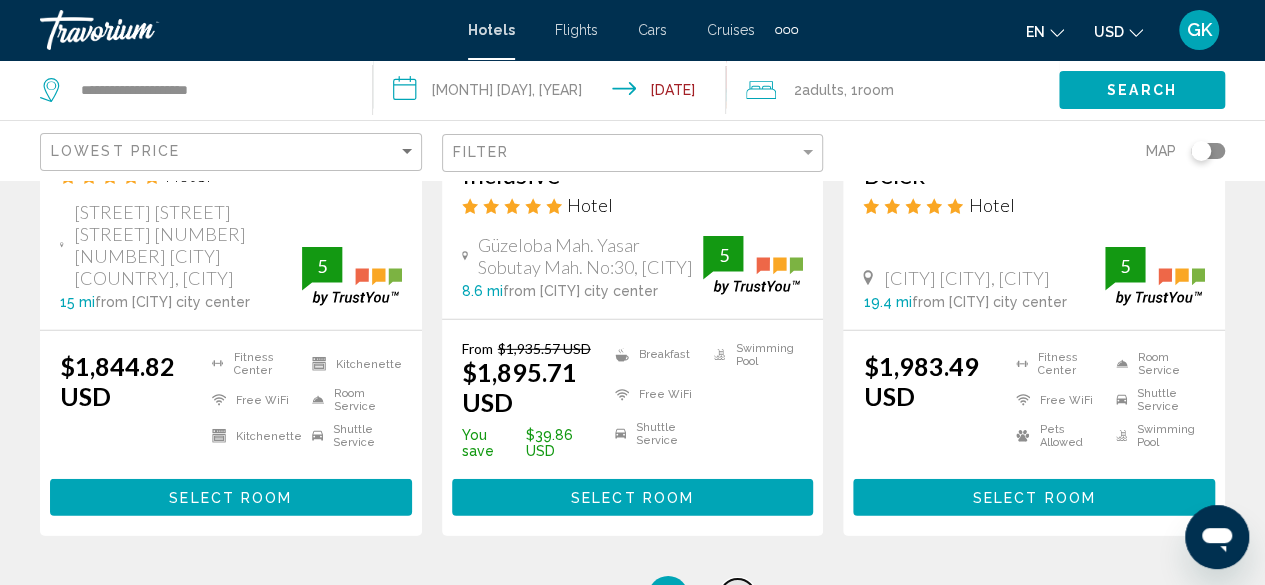 click on "4" at bounding box center (528, 596) 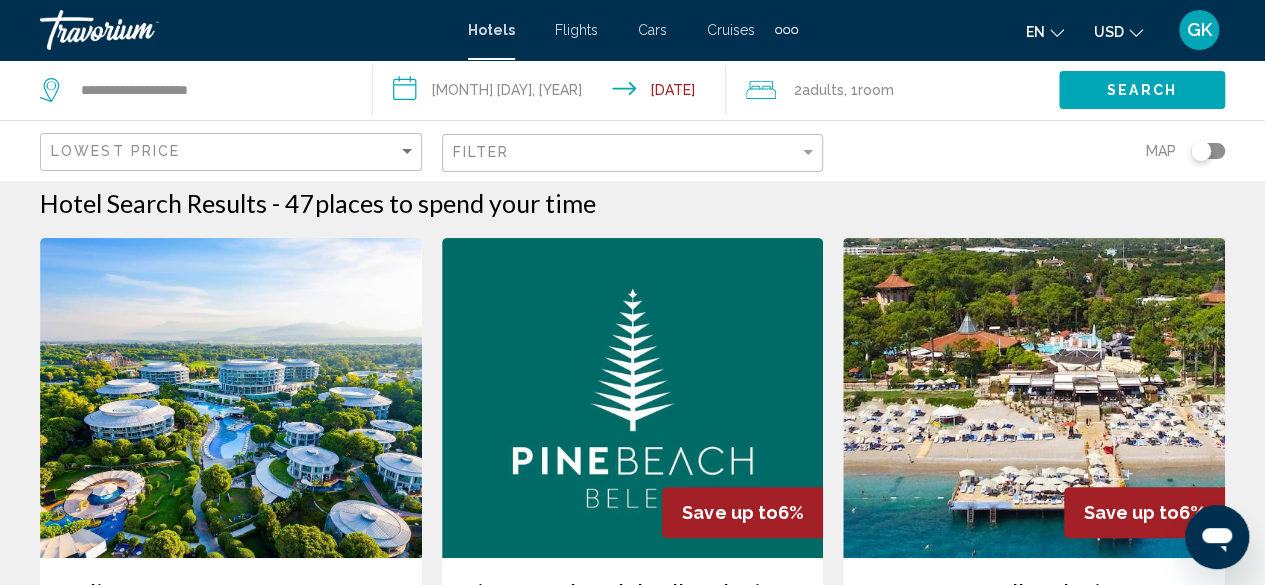 scroll, scrollTop: 0, scrollLeft: 0, axis: both 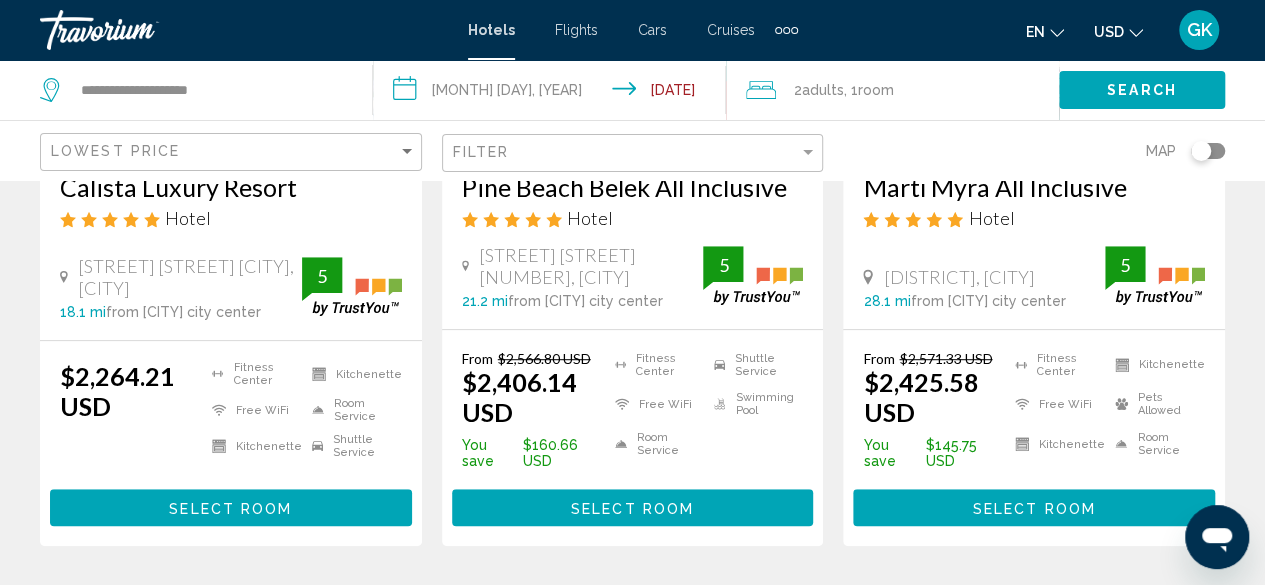 click on "**********" at bounding box center [553, 93] 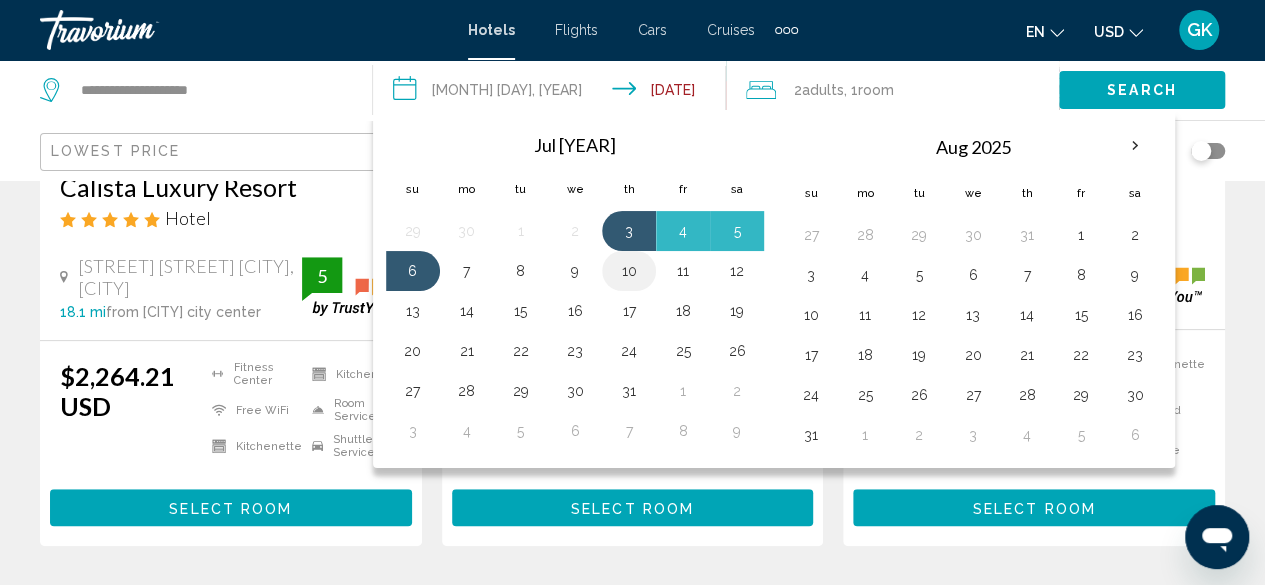 click on "10" at bounding box center (629, 271) 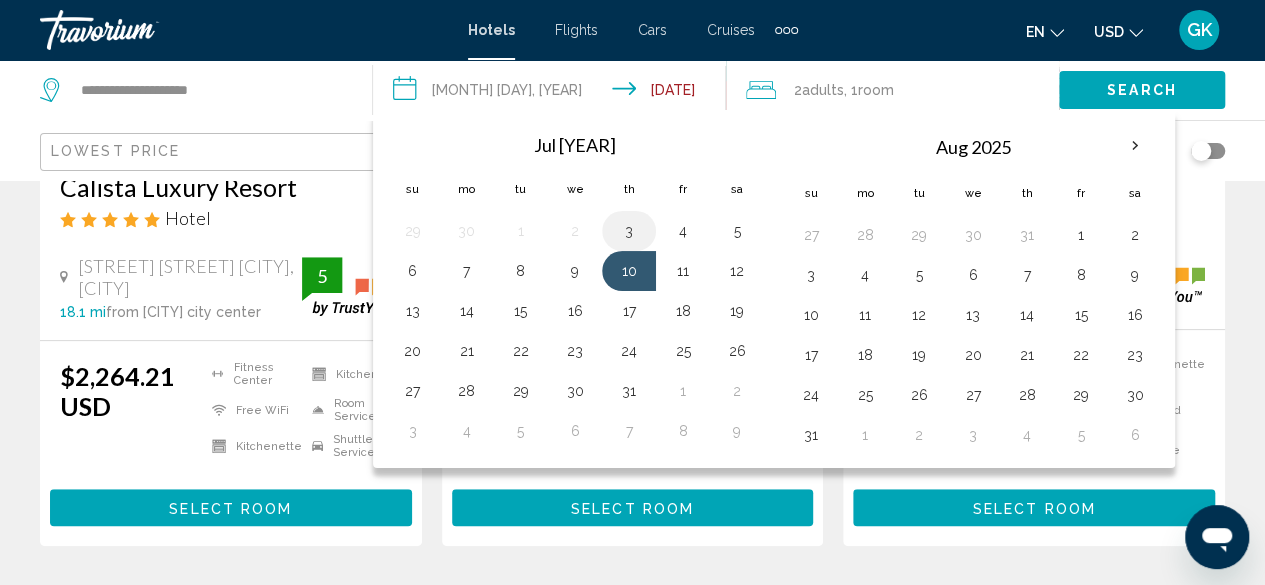 click on "3" at bounding box center (629, 231) 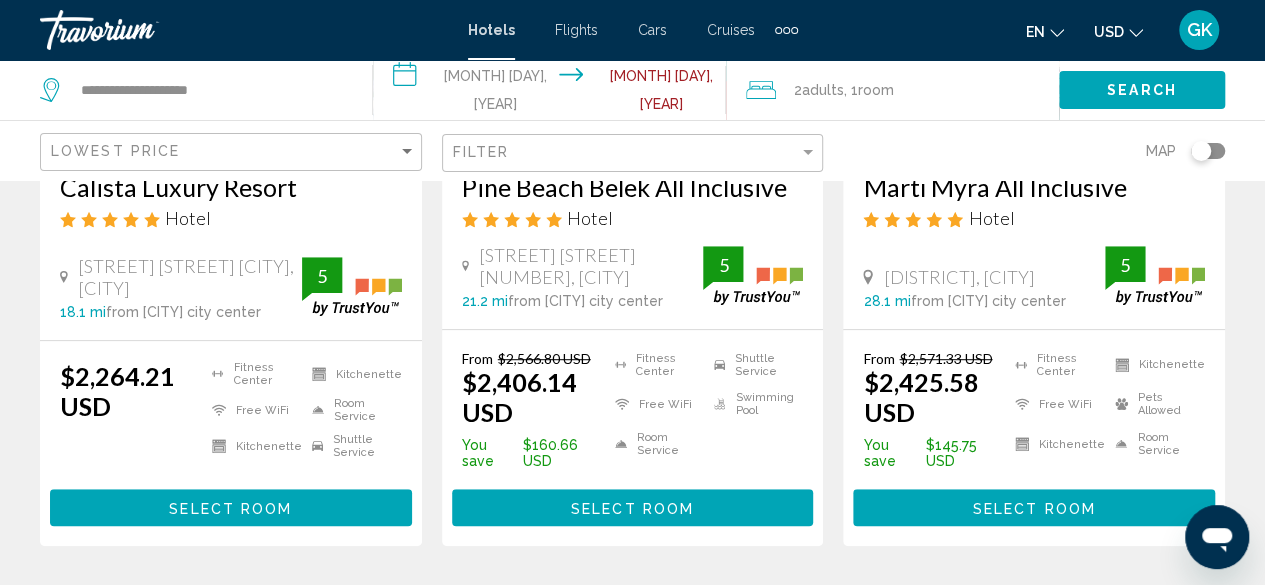 click on "**********" at bounding box center [553, 93] 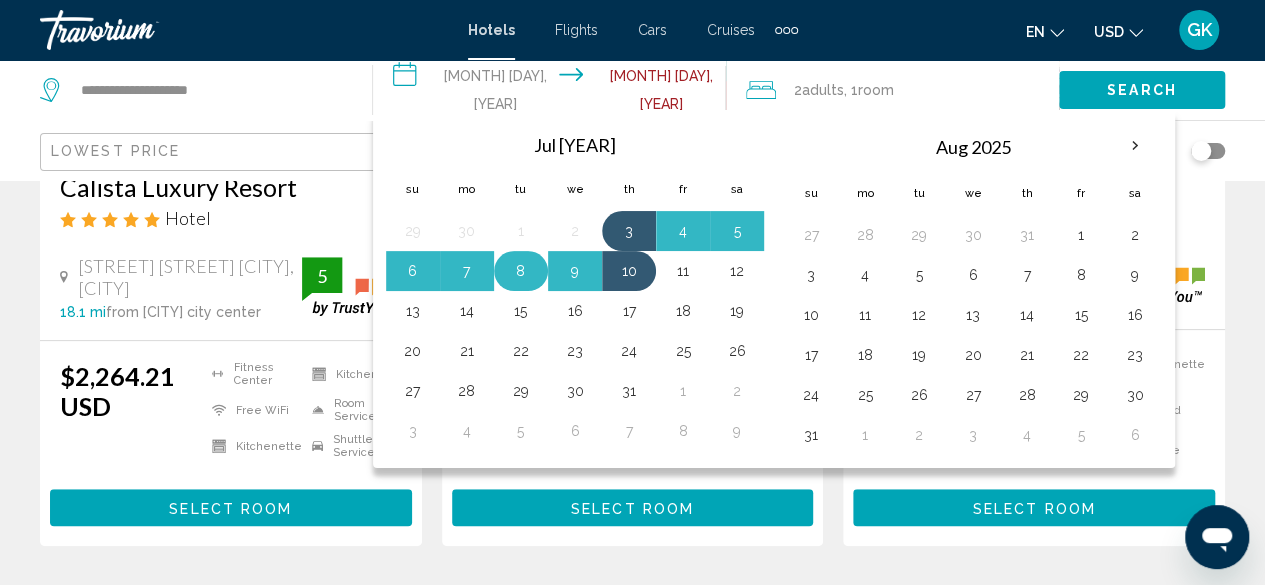 click on "8" at bounding box center [521, 271] 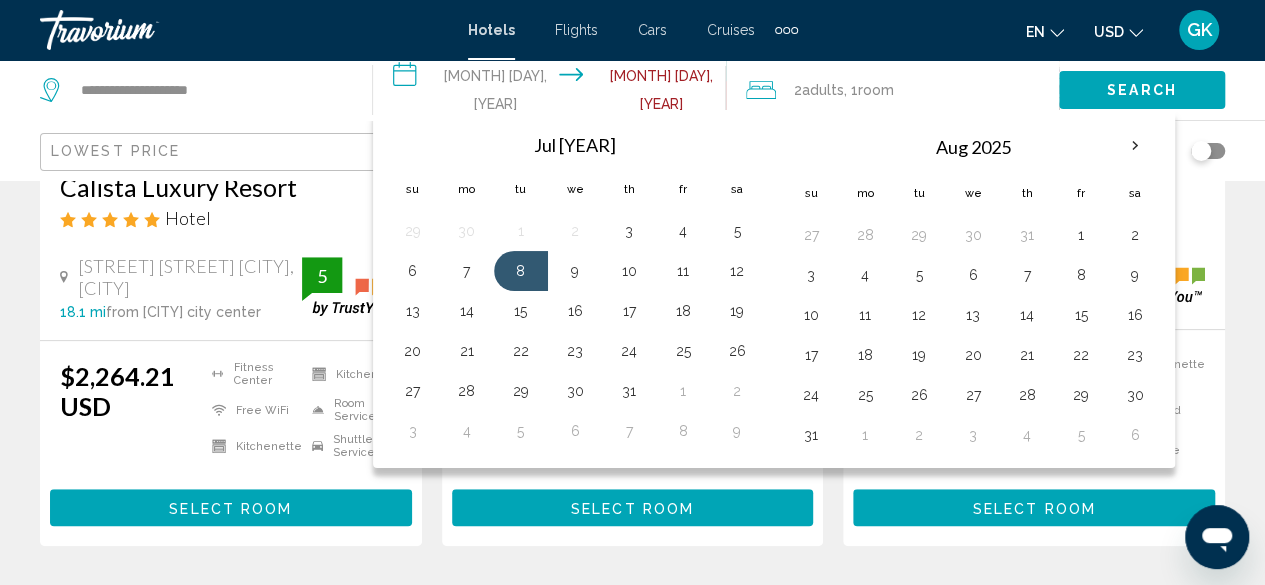 click on "Search" at bounding box center [1142, 91] 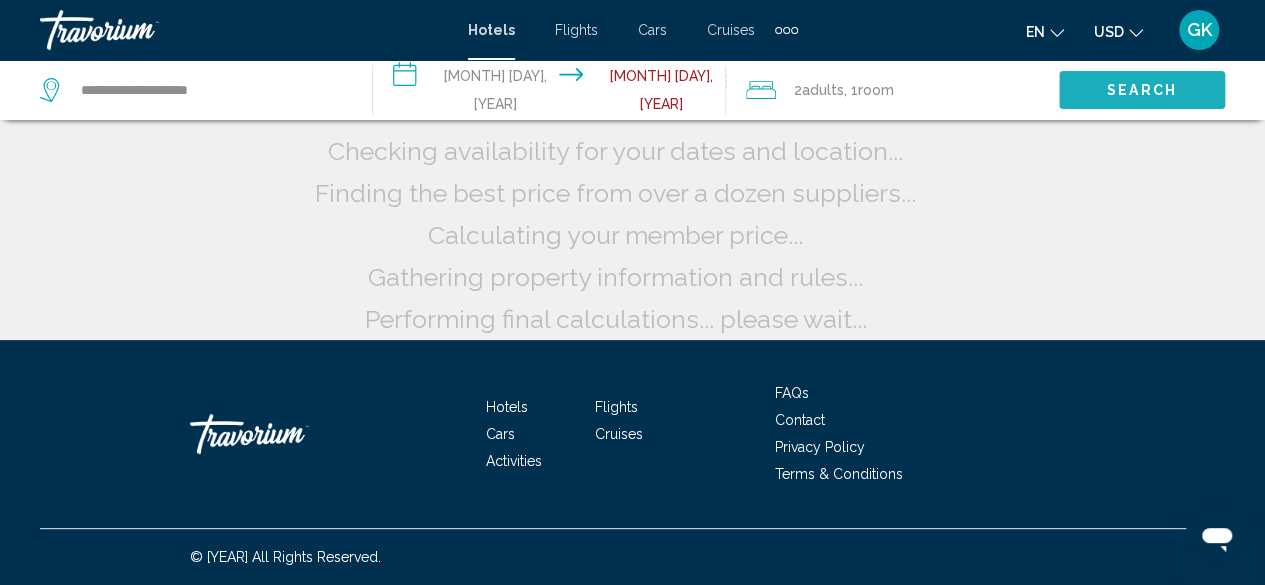 scroll, scrollTop: 71, scrollLeft: 0, axis: vertical 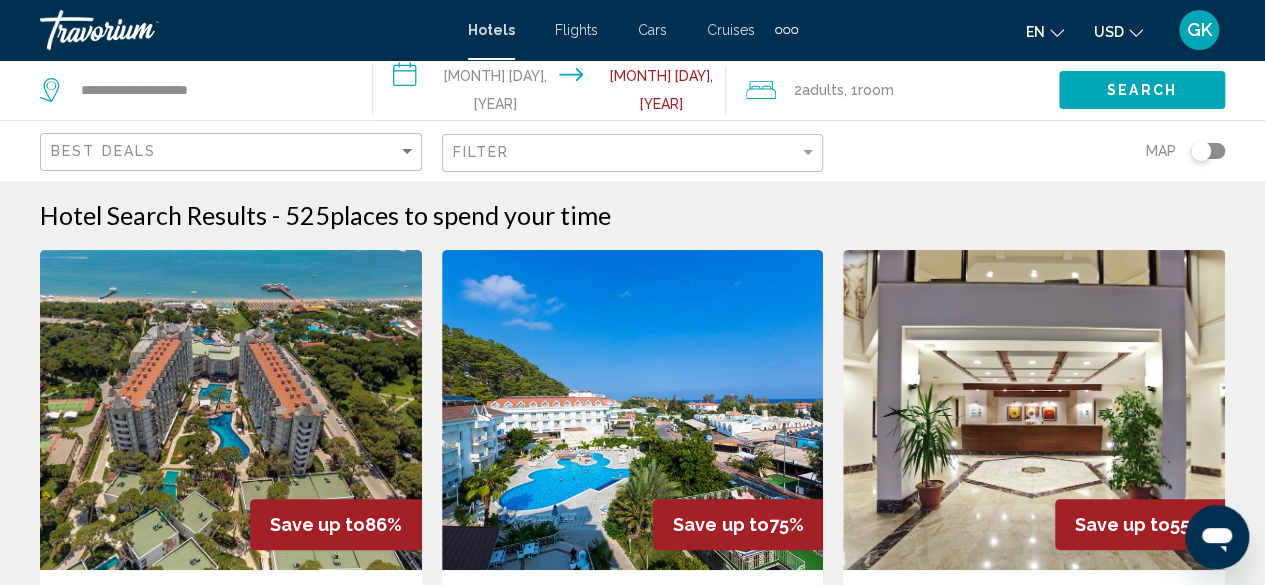 click on "**********" at bounding box center (553, 93) 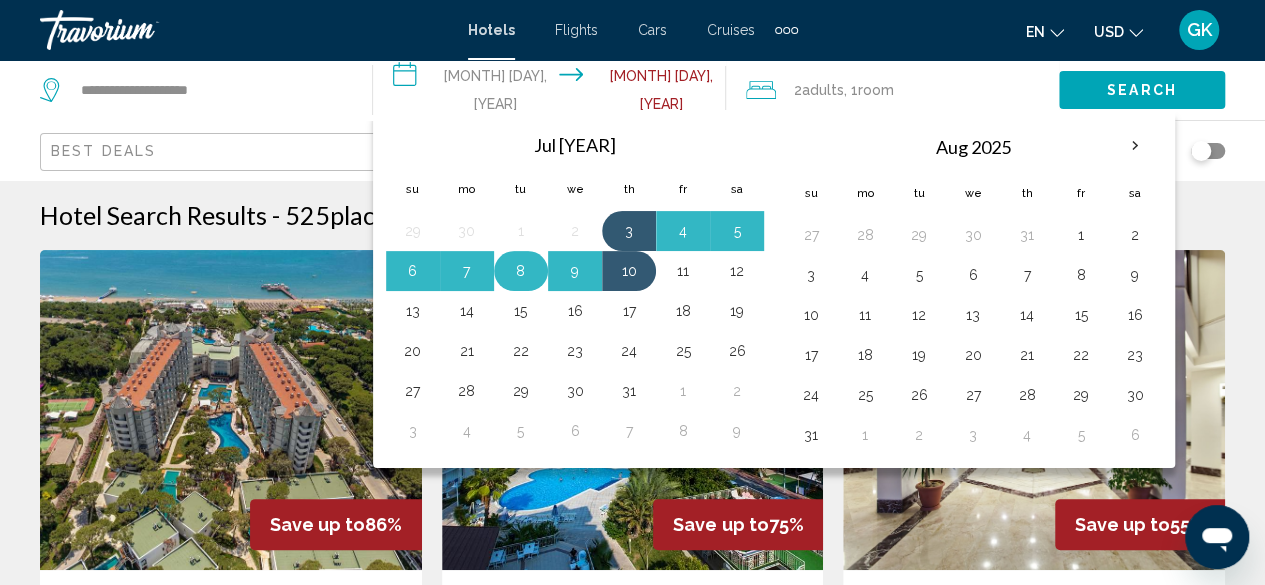 click on "8" at bounding box center (521, 271) 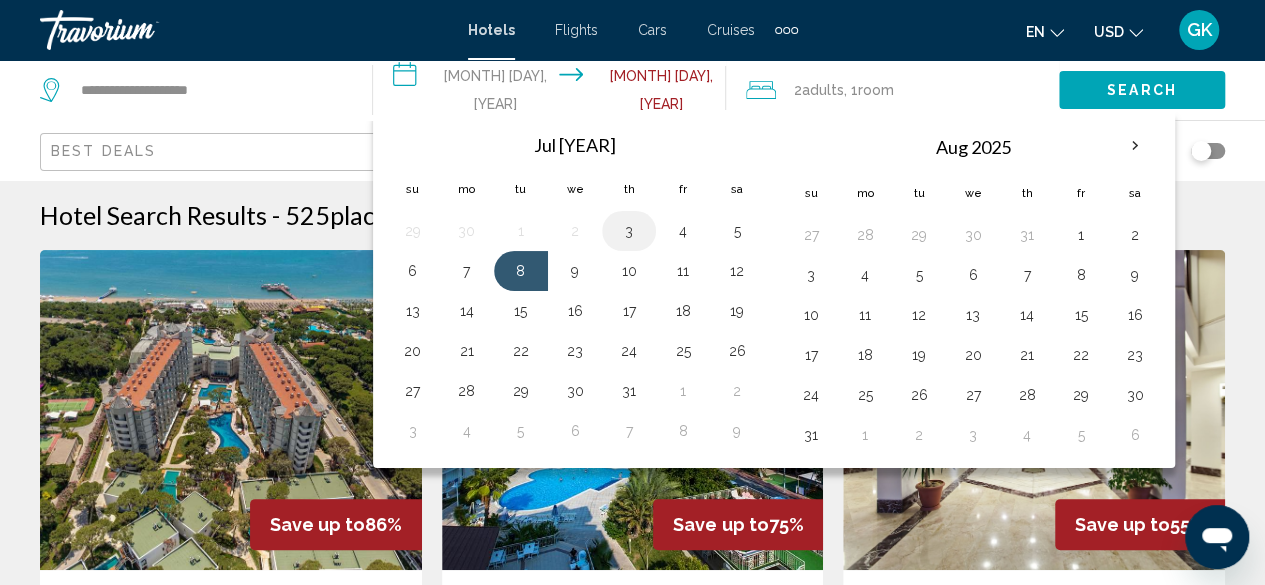 click on "3" at bounding box center (629, 231) 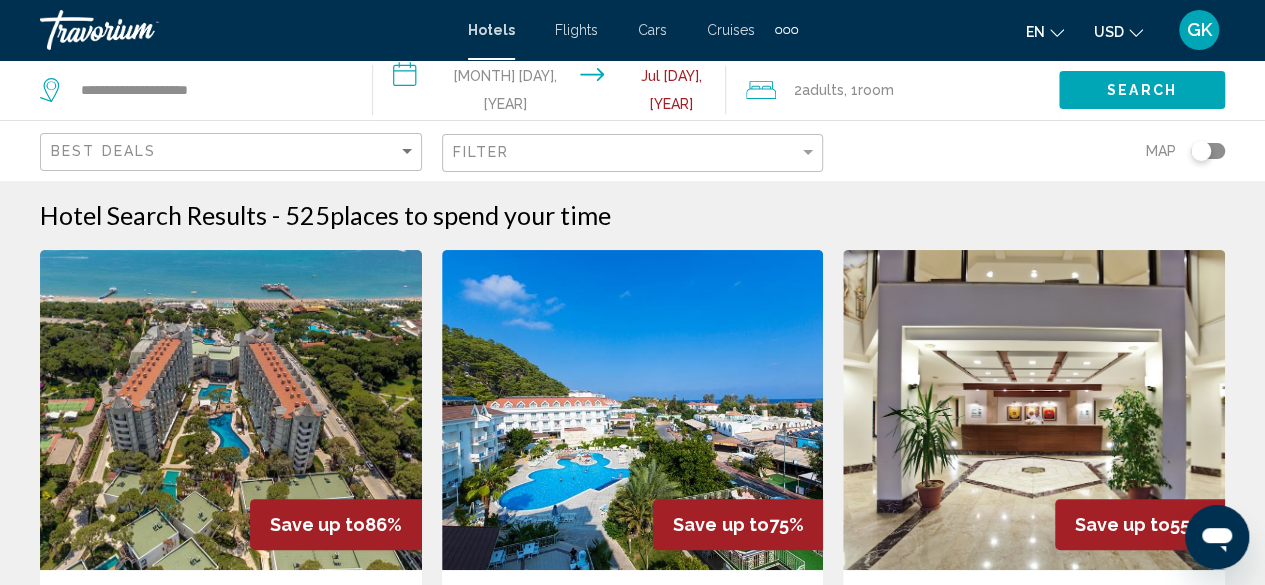 click on "**********" at bounding box center (553, 93) 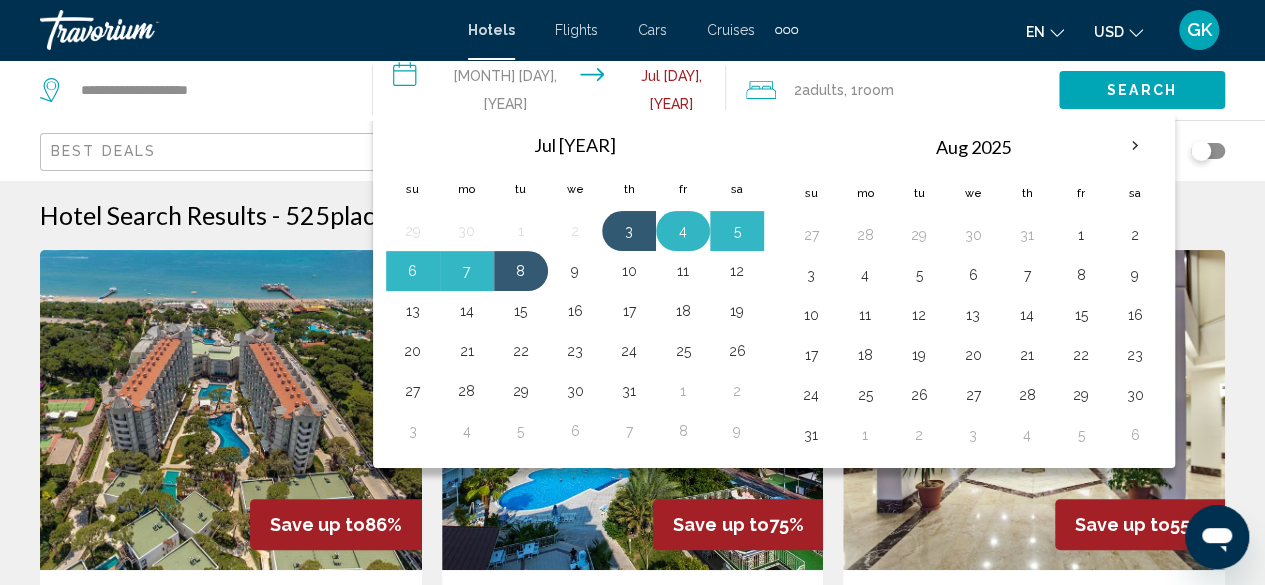 click on "4" at bounding box center (683, 231) 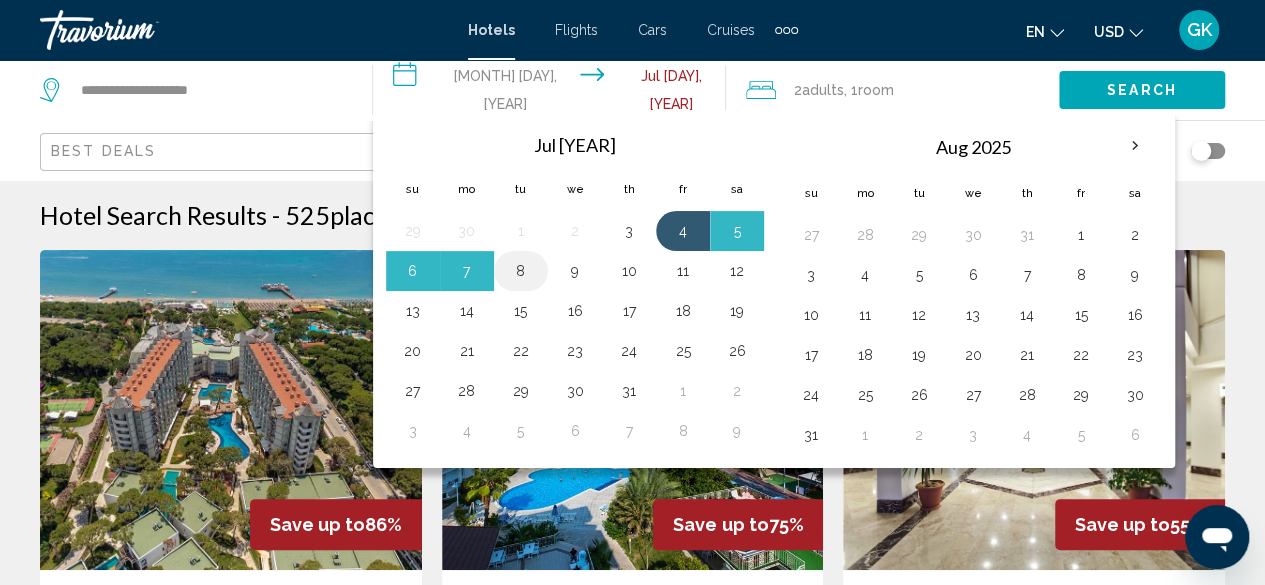 click on "8" at bounding box center (521, 271) 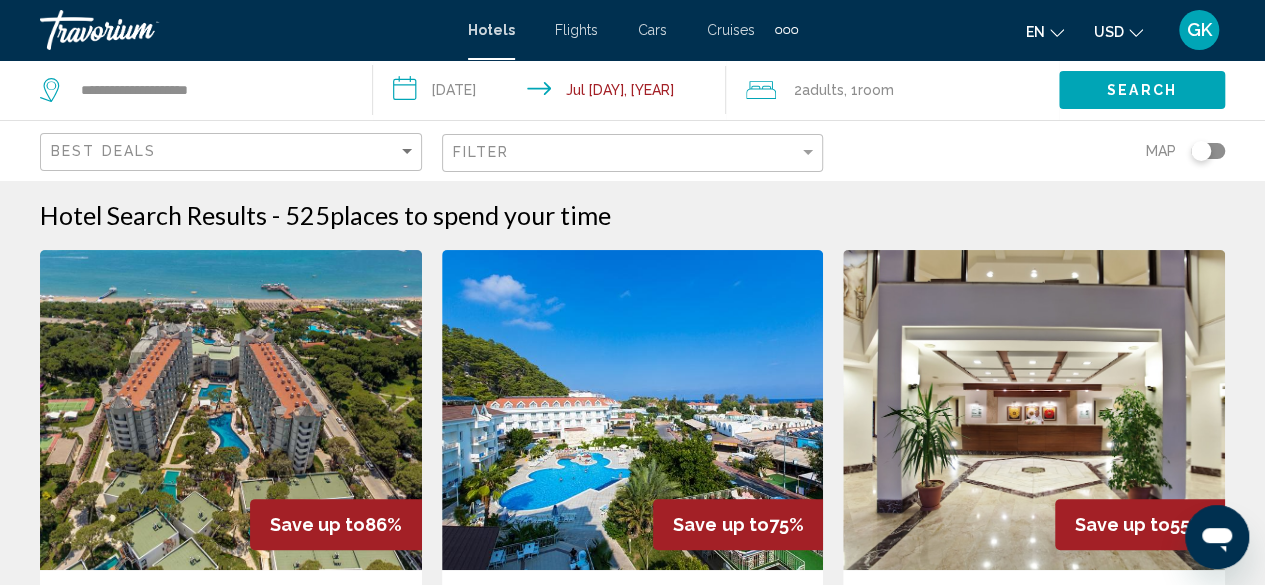 click on "Search" at bounding box center [1142, 91] 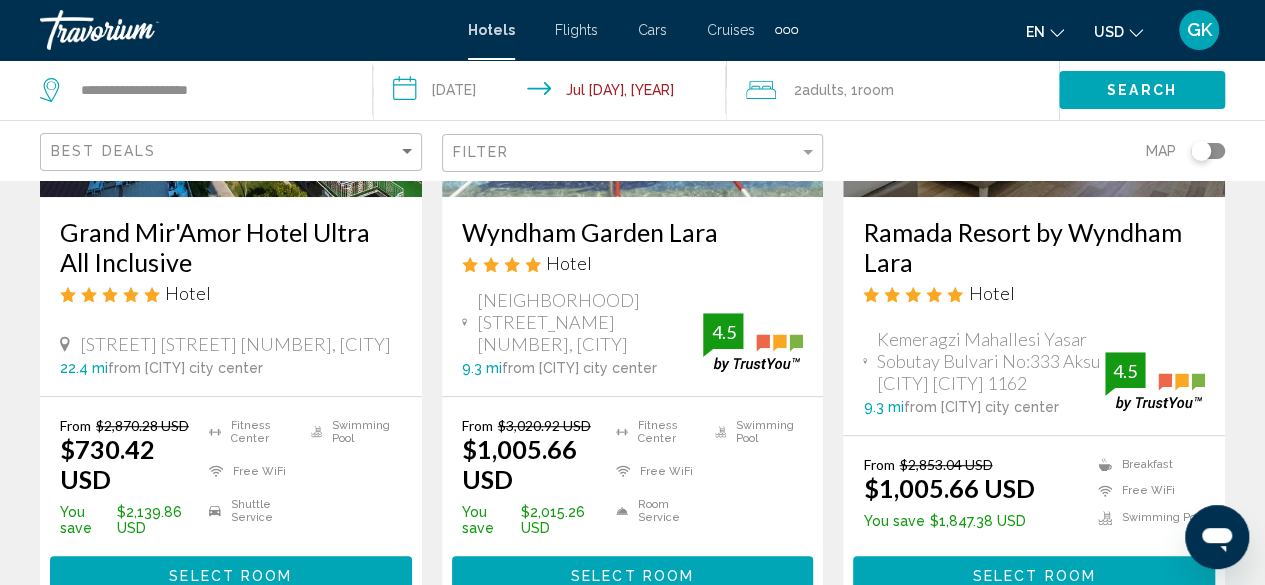 scroll, scrollTop: 364, scrollLeft: 0, axis: vertical 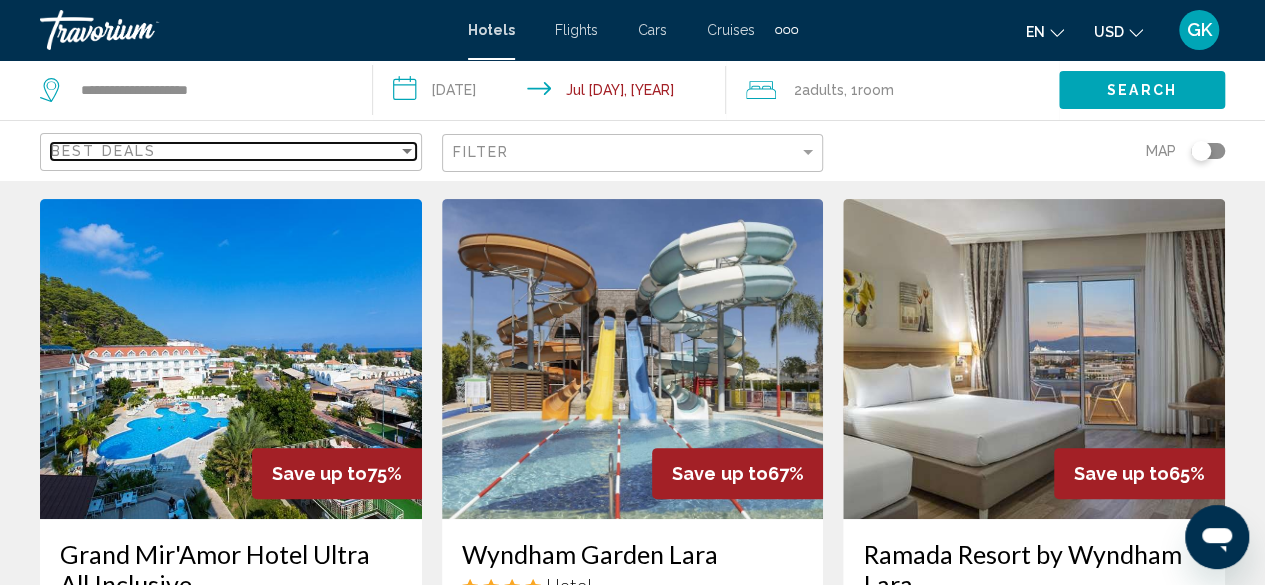 click at bounding box center (407, 151) 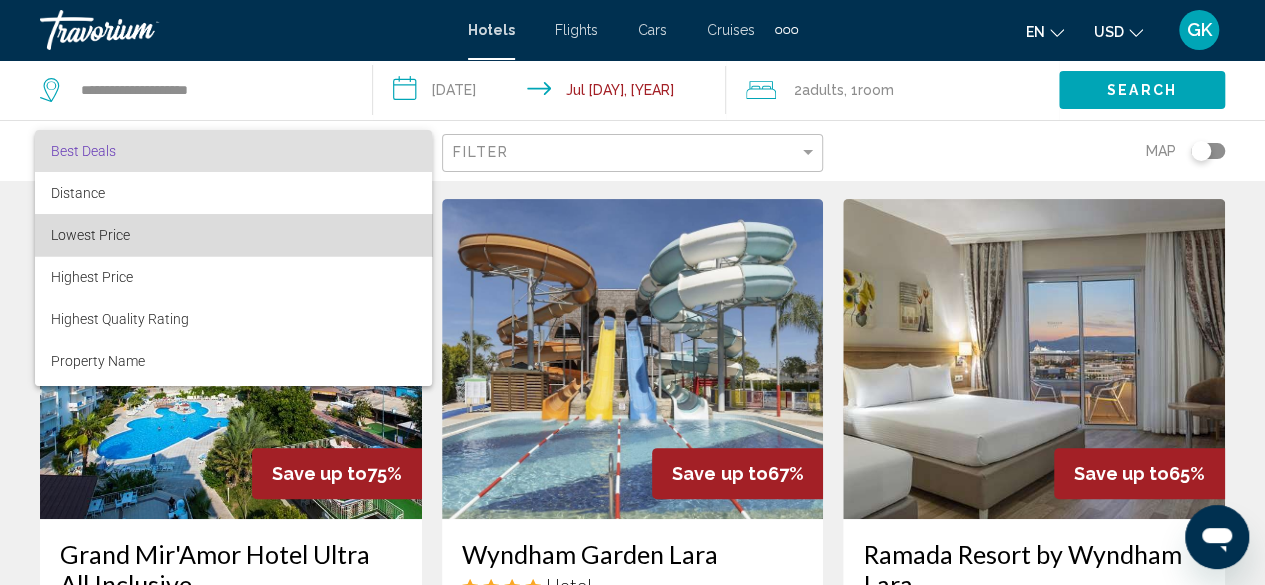 click on "Lowest Price" at bounding box center (233, 235) 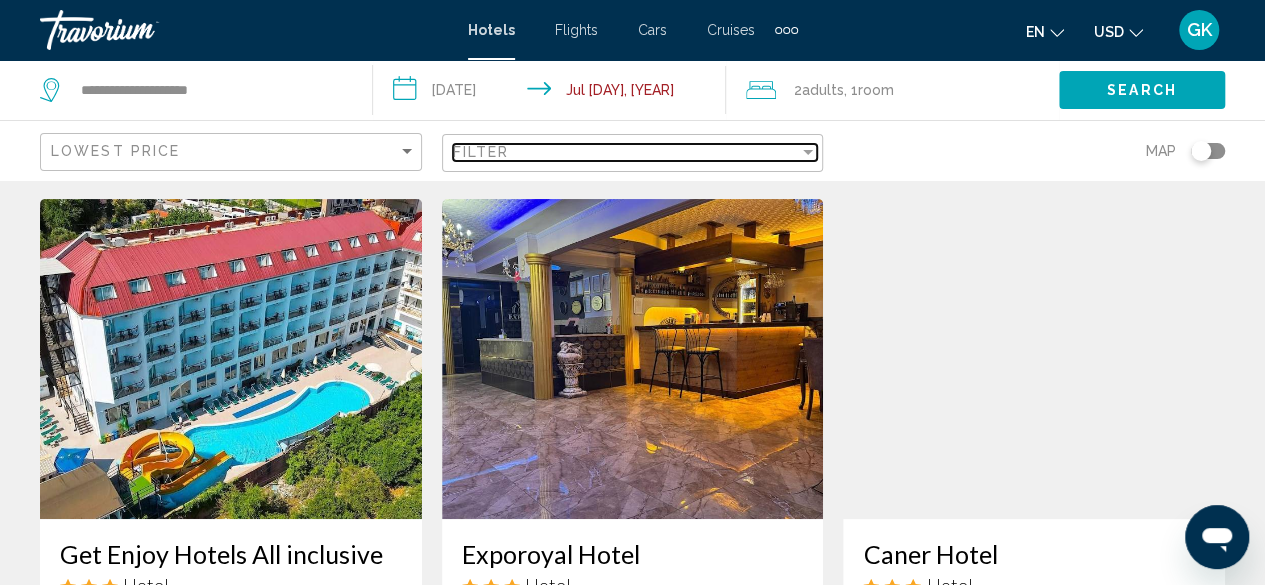 click at bounding box center [808, 152] 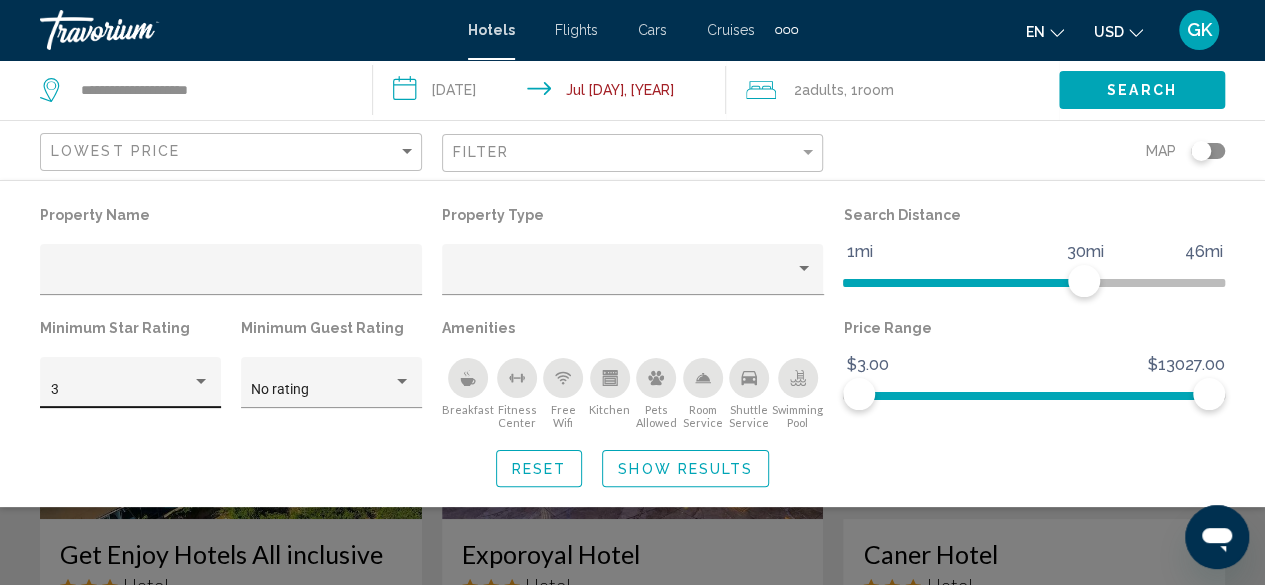 click on "3" at bounding box center (131, 388) 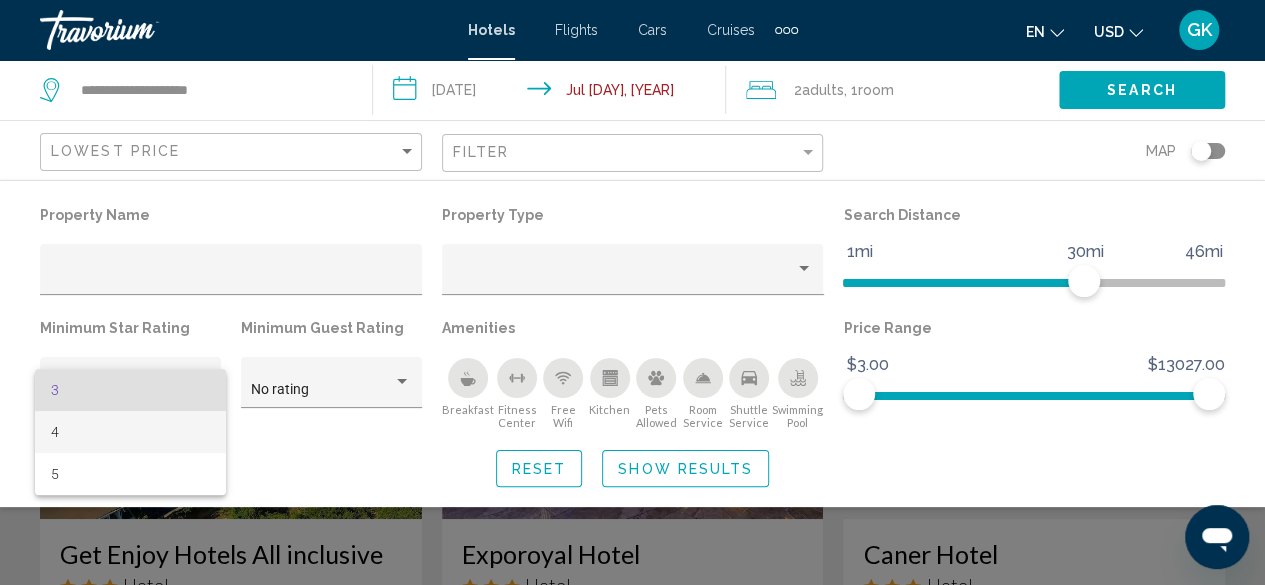click on "4" at bounding box center [131, 432] 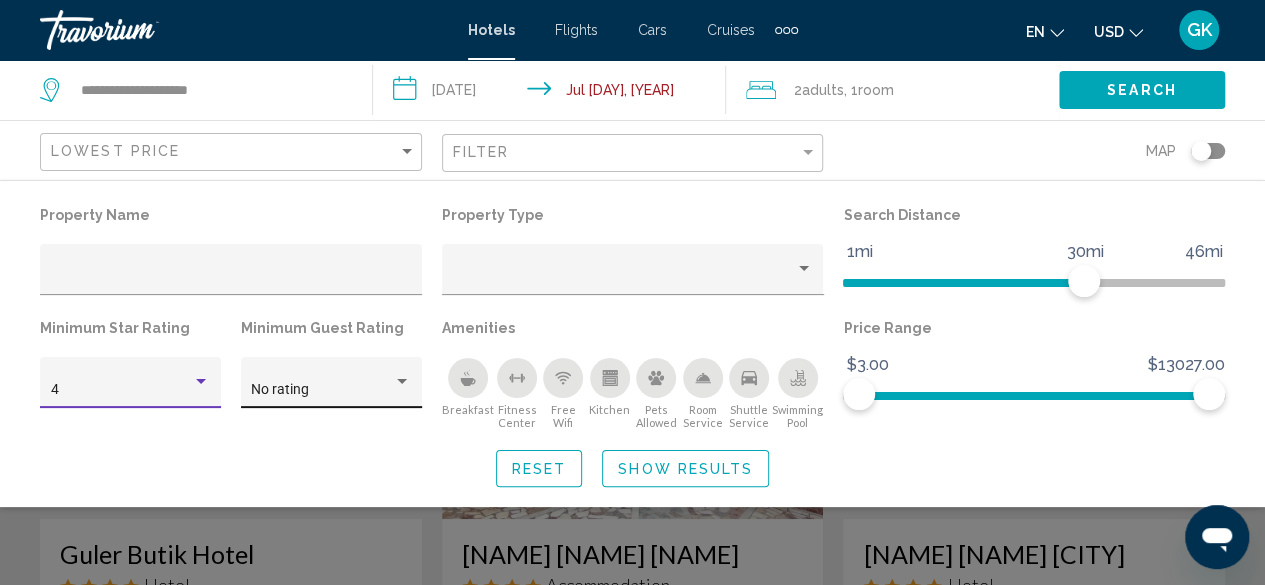 click on "No rating" at bounding box center (322, 390) 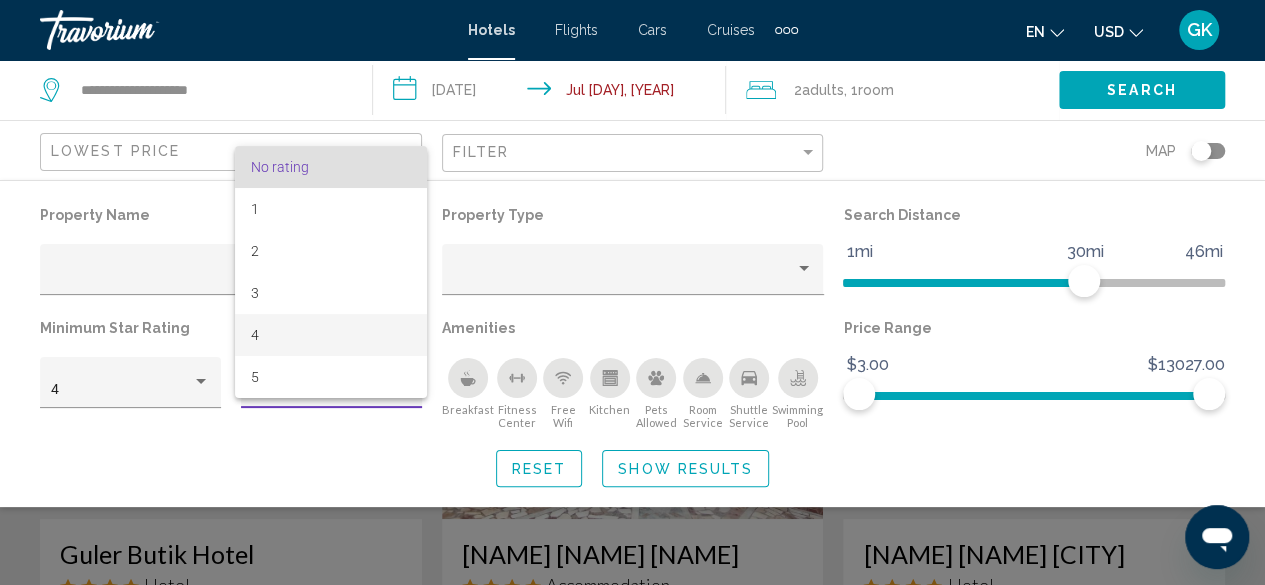 click on "4" at bounding box center (331, 335) 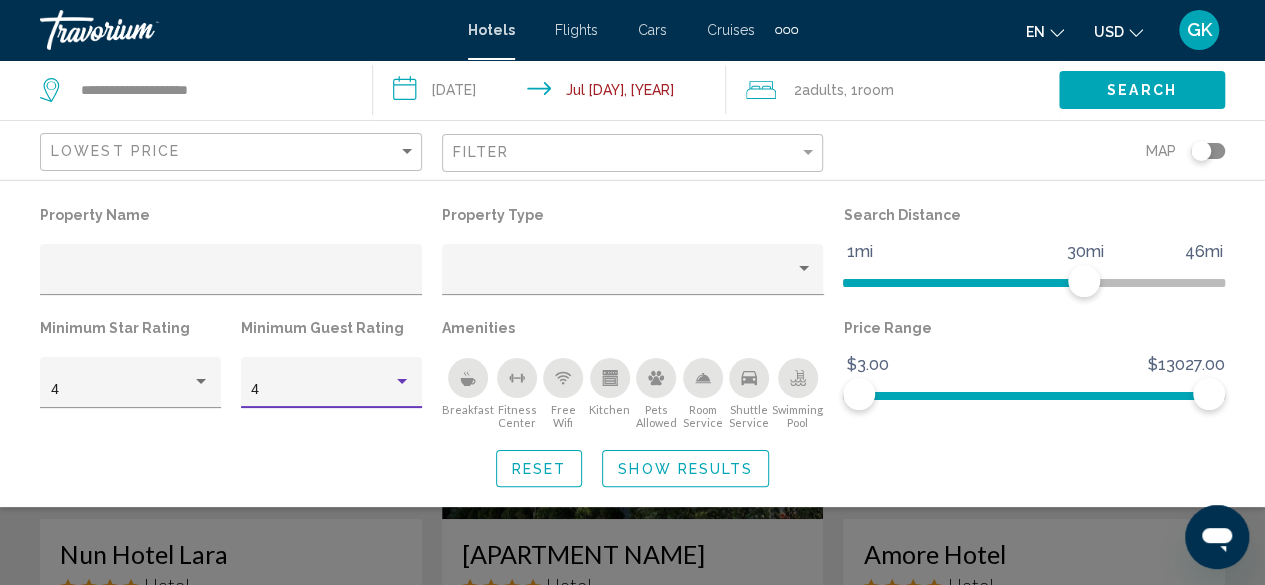 click on "Show Results" at bounding box center (685, 469) 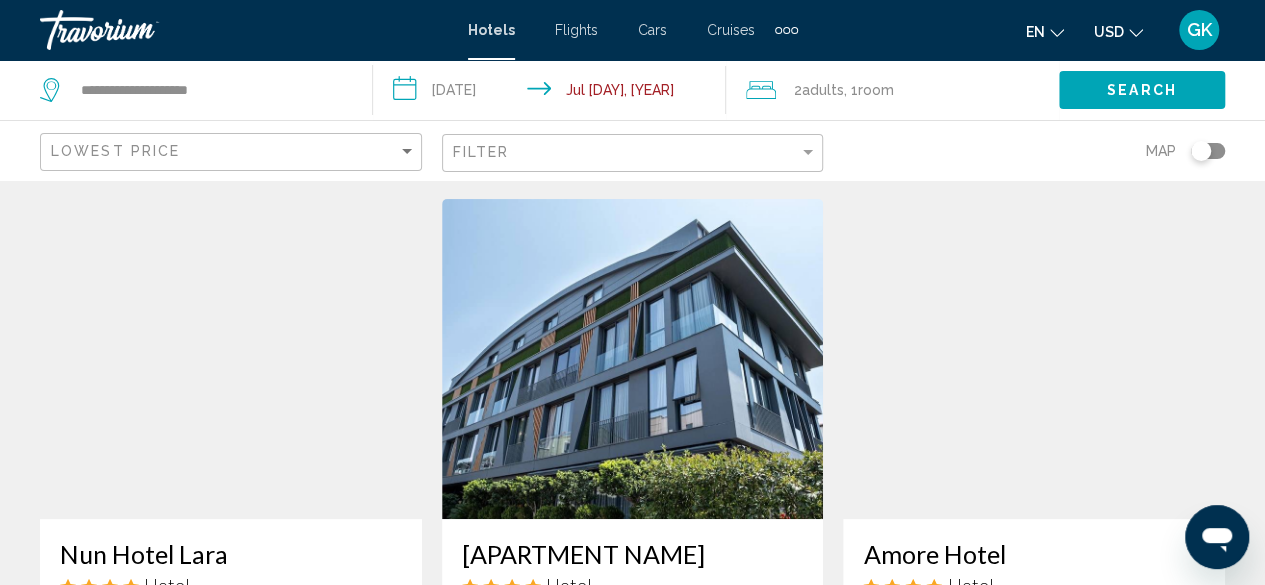 scroll, scrollTop: 91, scrollLeft: 0, axis: vertical 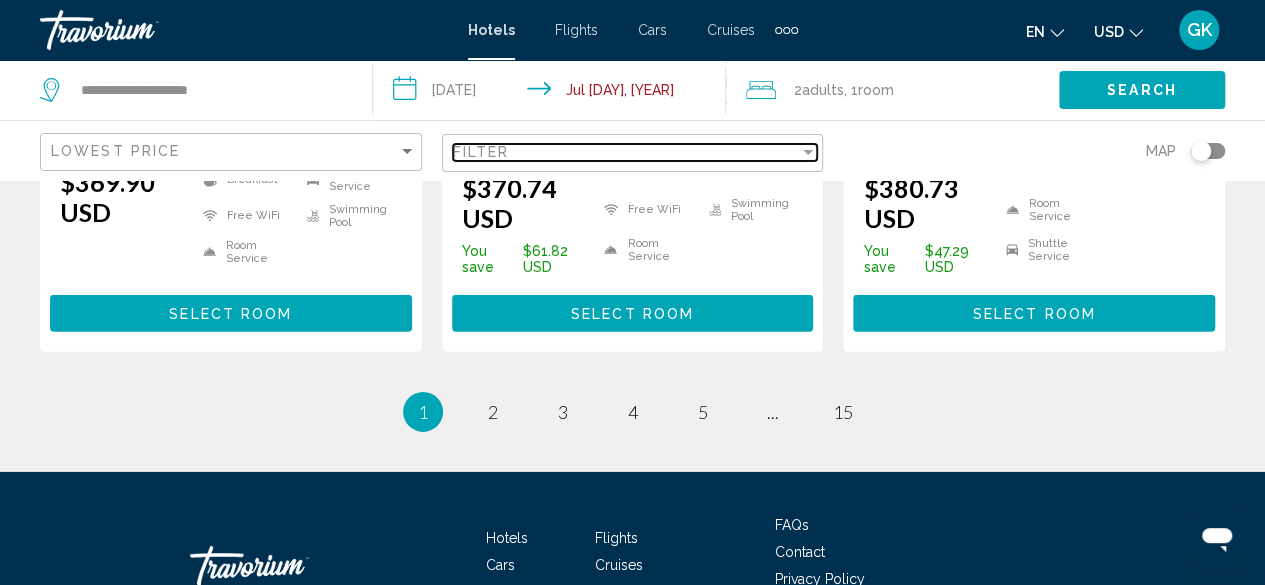 click at bounding box center (808, 152) 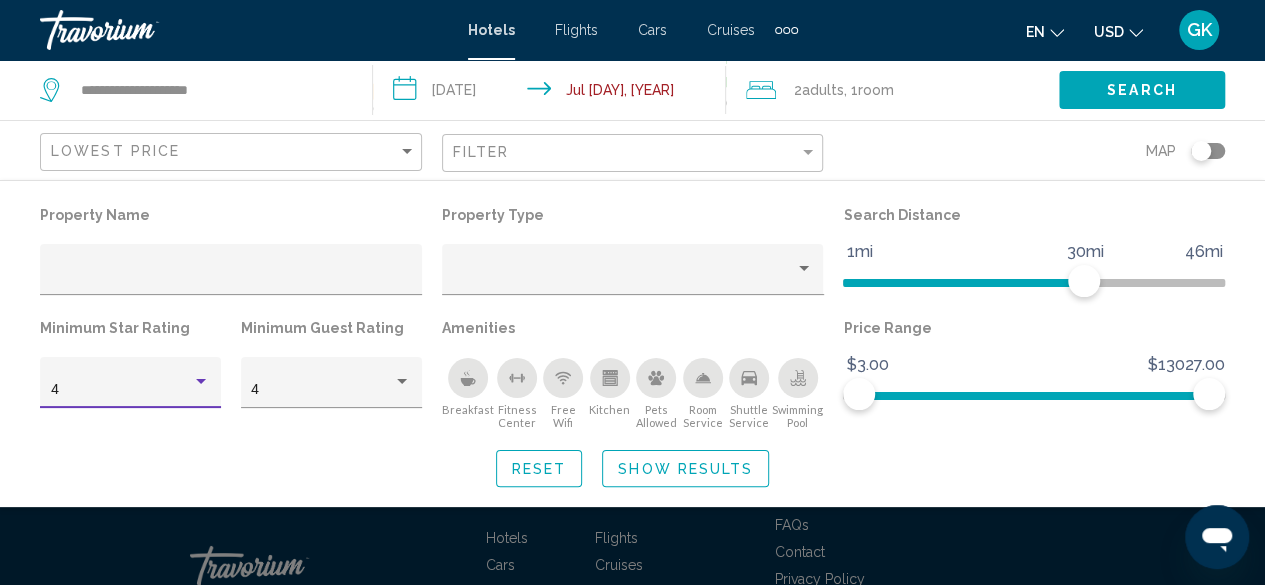 click at bounding box center [201, 381] 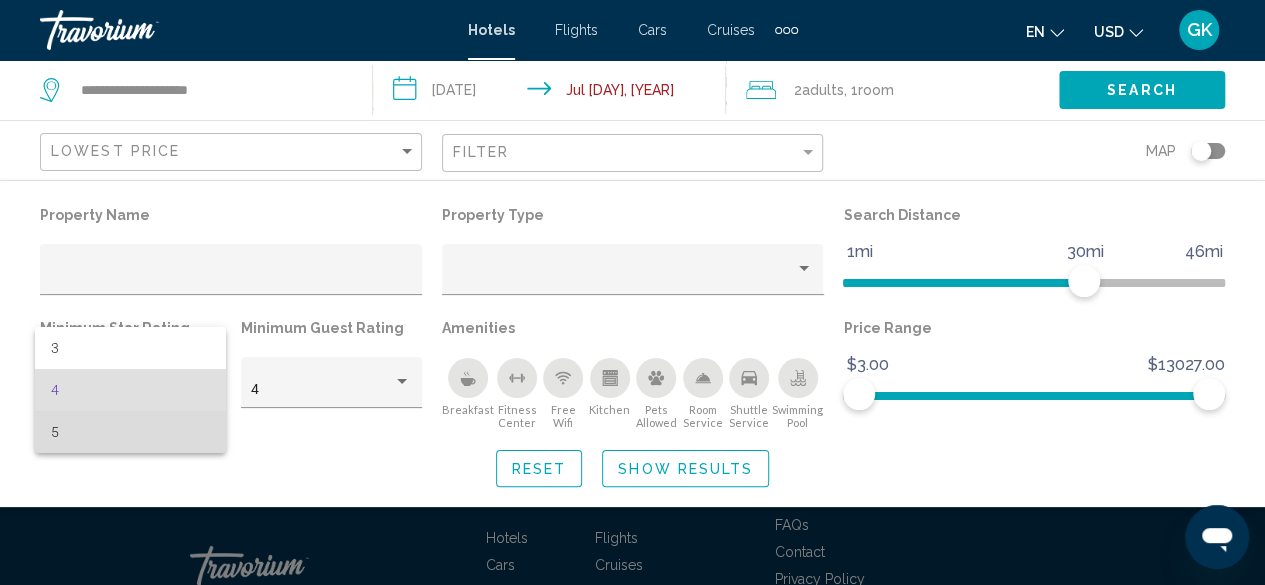 click on "5" at bounding box center (131, 432) 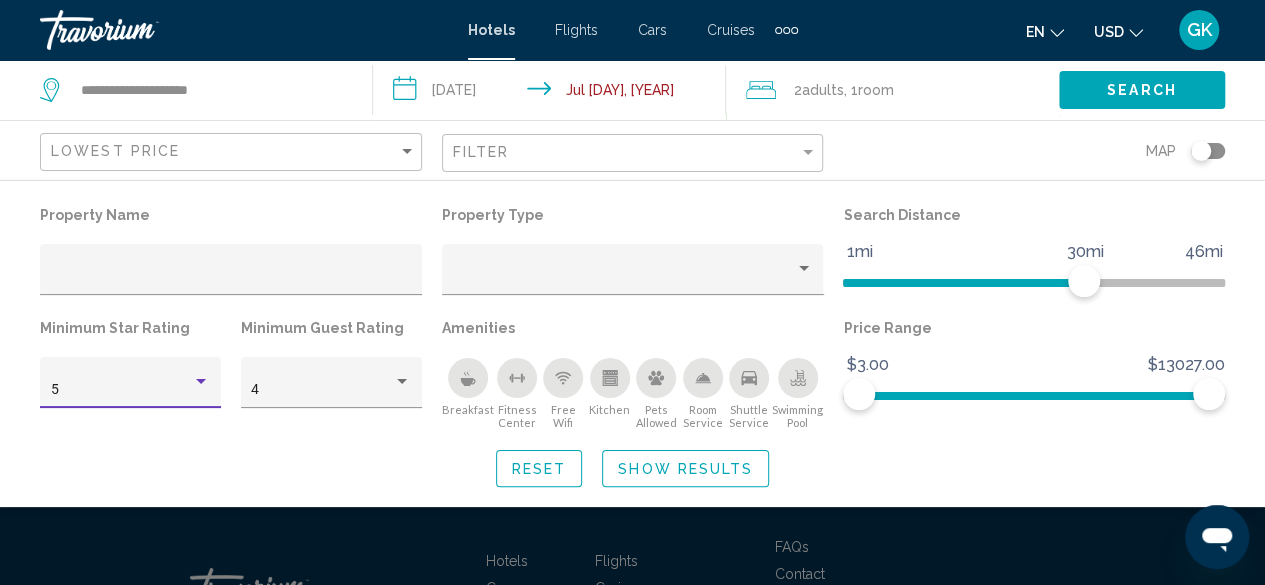 click on "Show Results" at bounding box center [685, 469] 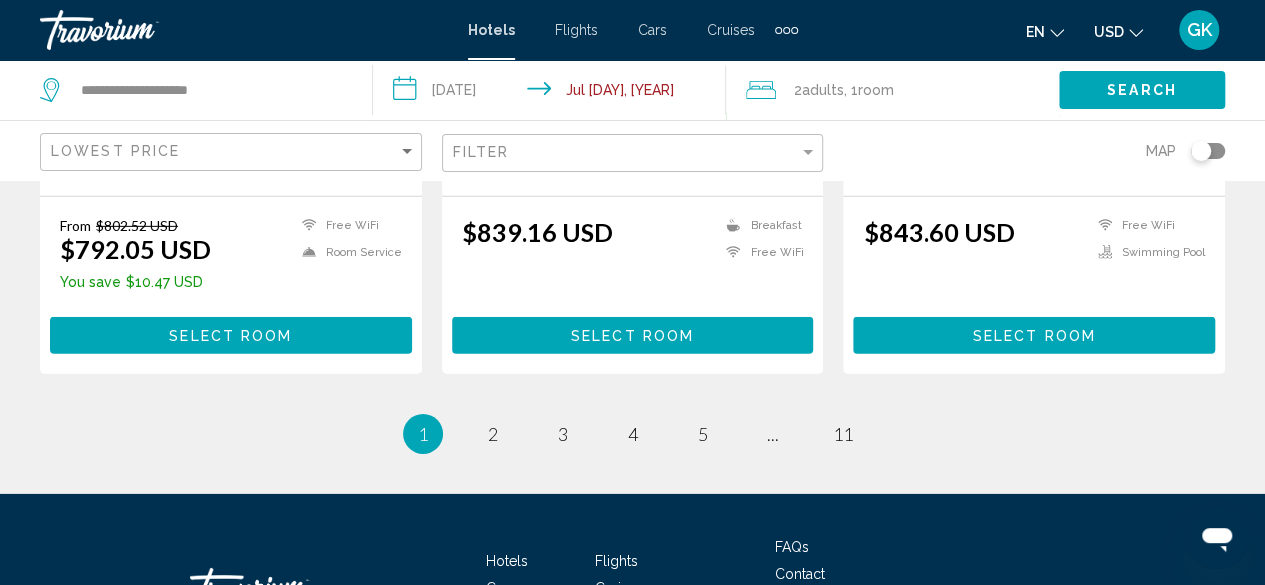 click on "Search" at bounding box center [1142, 91] 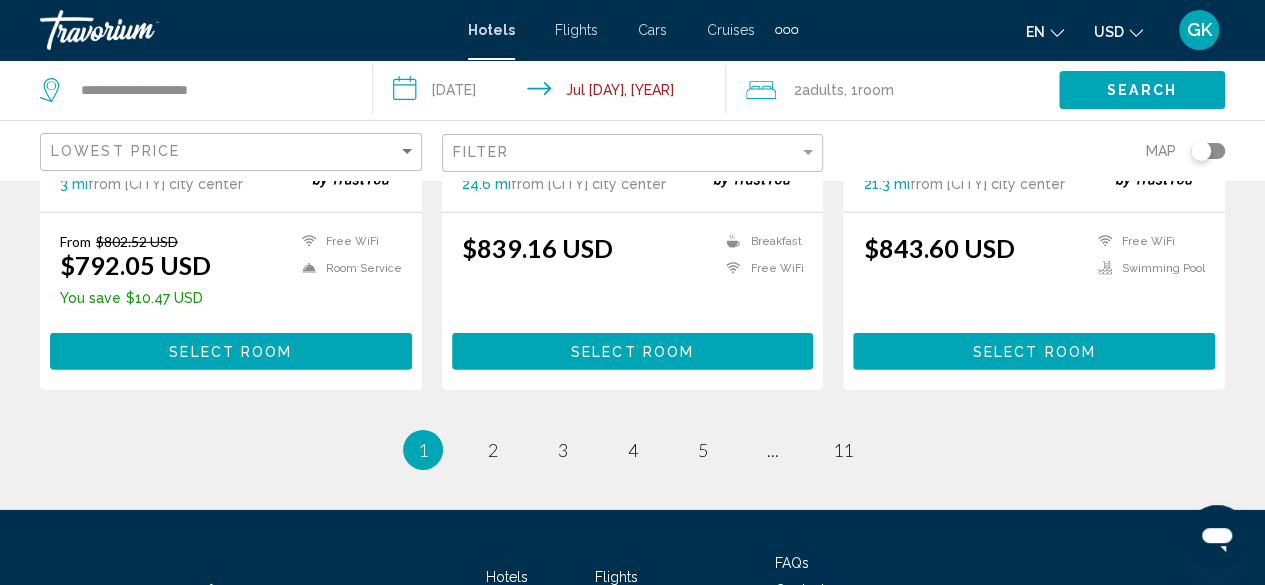 scroll, scrollTop: 2887, scrollLeft: 0, axis: vertical 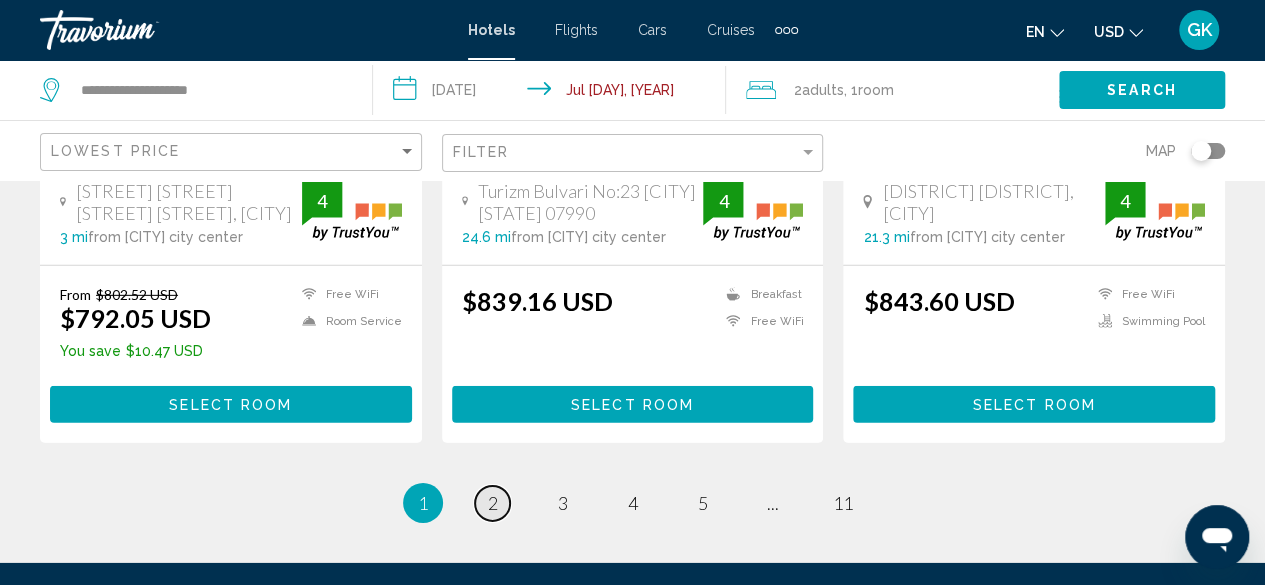 click on "page  2" at bounding box center (492, 503) 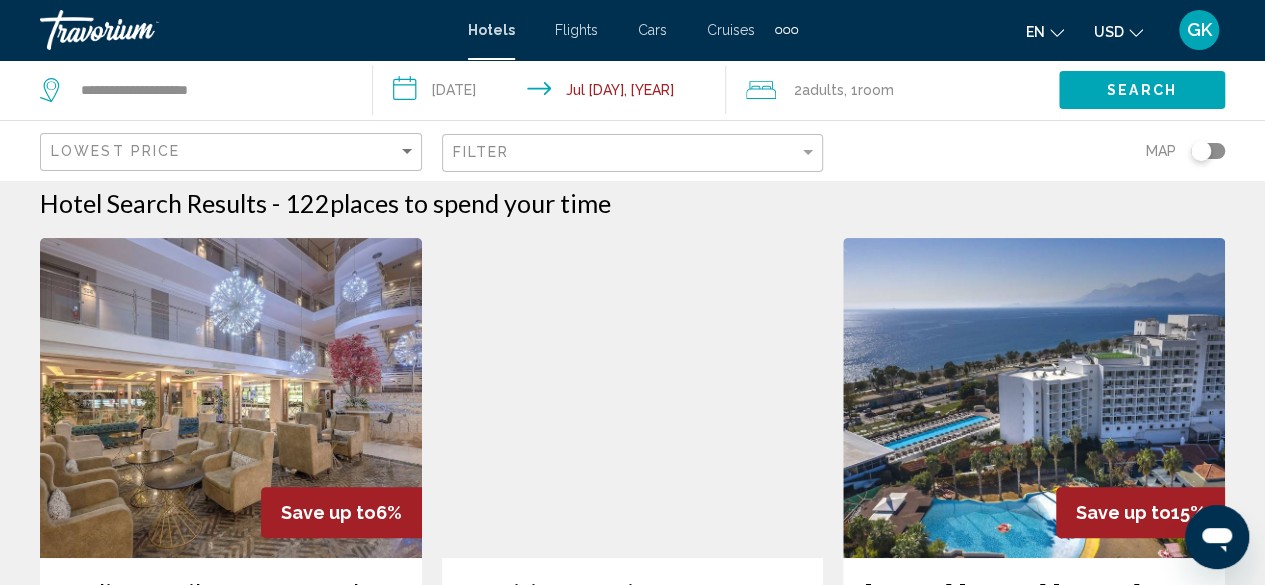 scroll, scrollTop: 0, scrollLeft: 0, axis: both 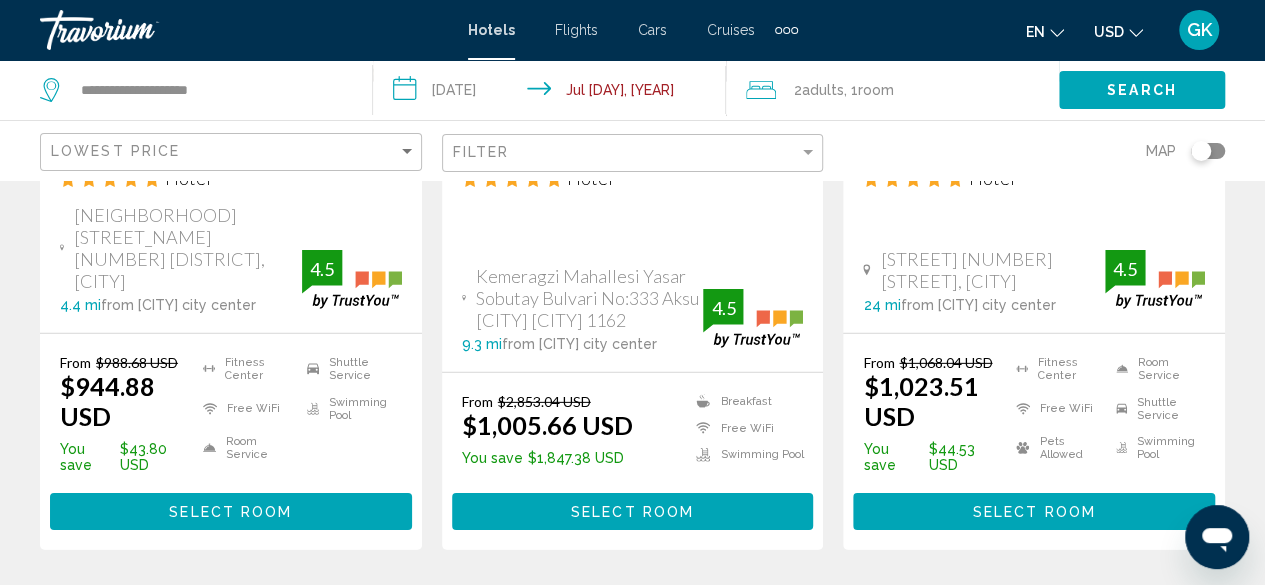 click on "3" at bounding box center (423, 610) 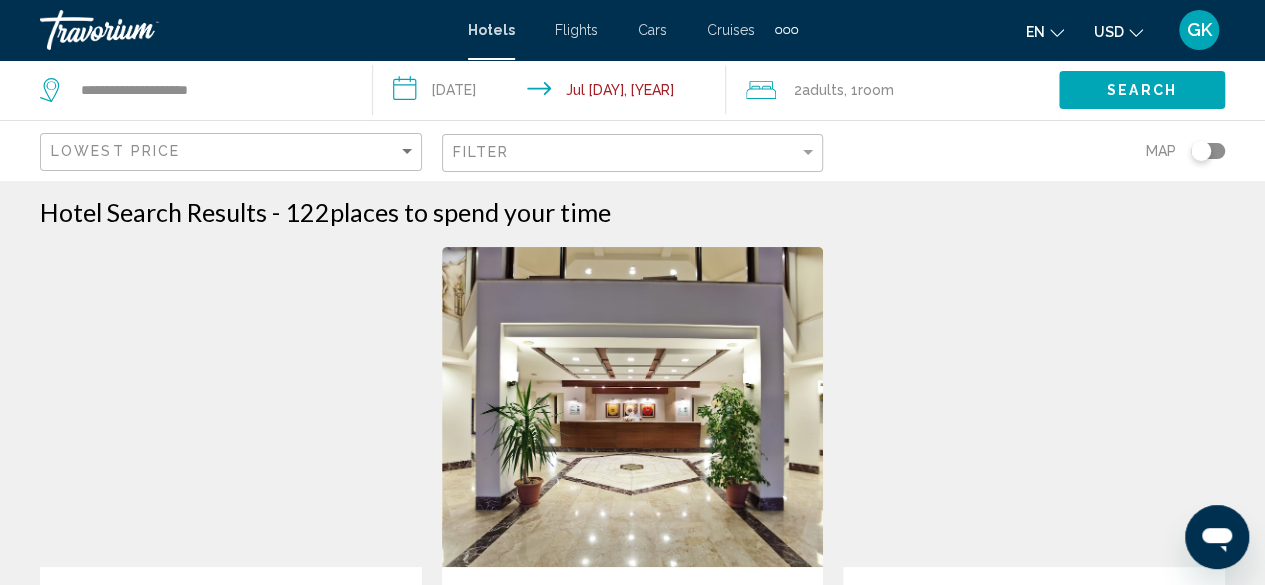 scroll, scrollTop: 0, scrollLeft: 0, axis: both 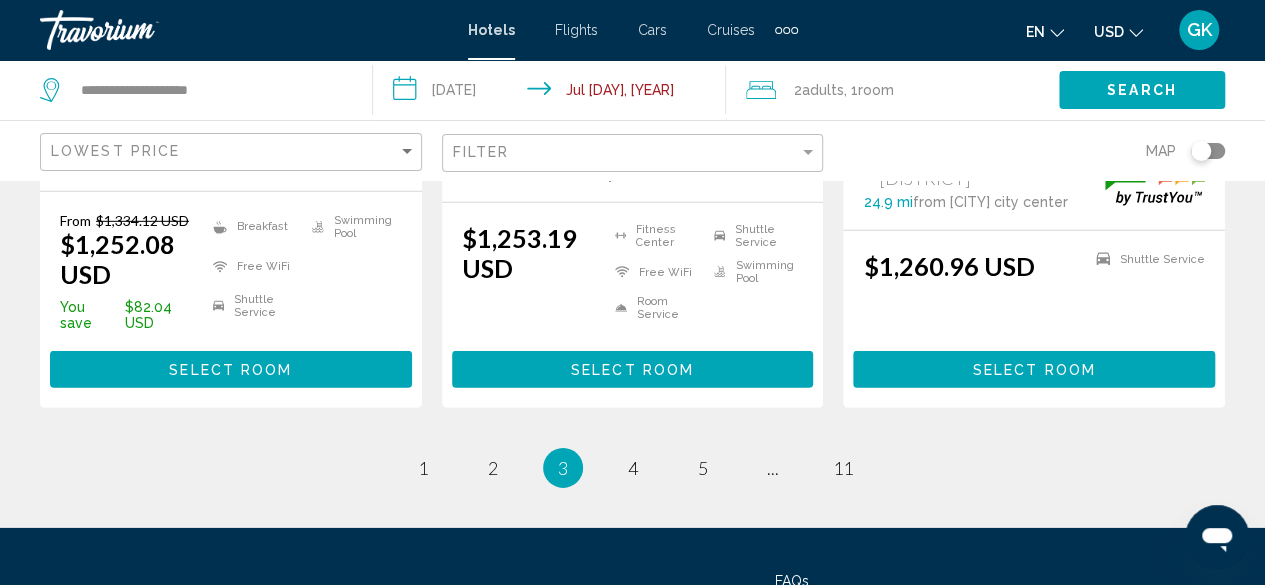 drag, startPoint x: 1272, startPoint y: 73, endPoint x: 43, endPoint y: 7, distance: 1230.7709 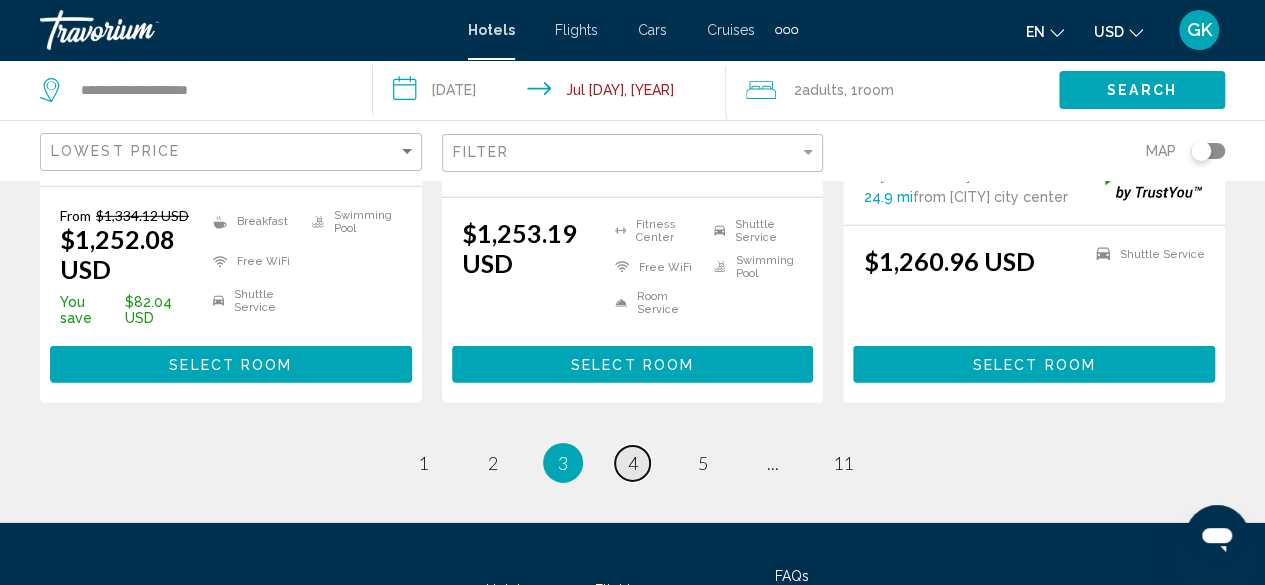 click on "page  4" at bounding box center (422, 463) 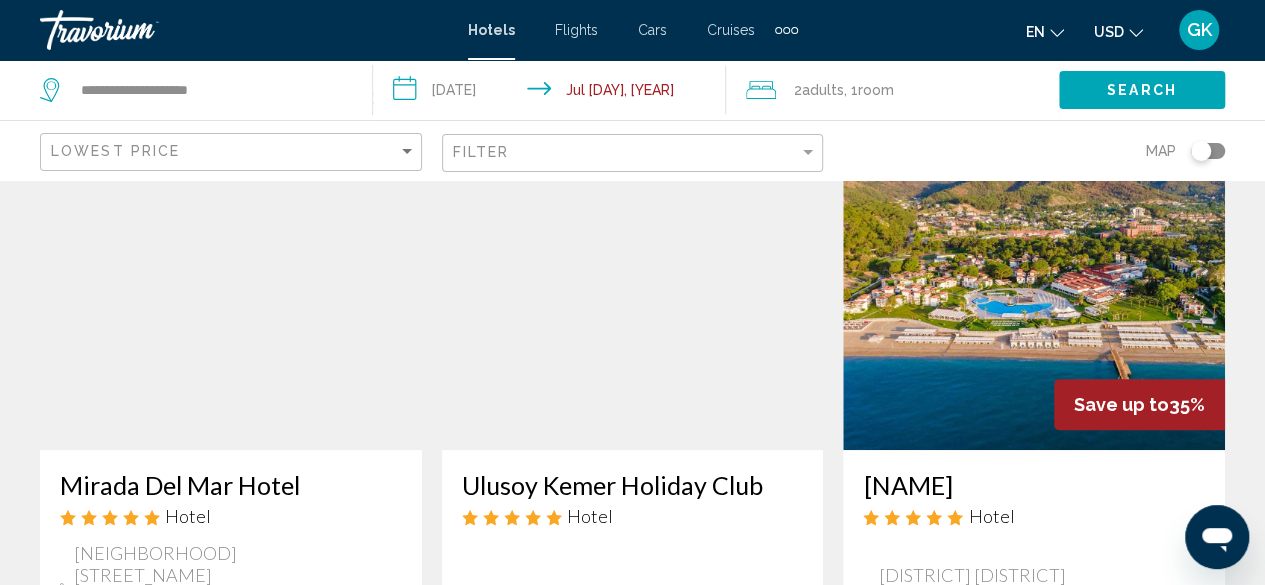 scroll, scrollTop: 0, scrollLeft: 0, axis: both 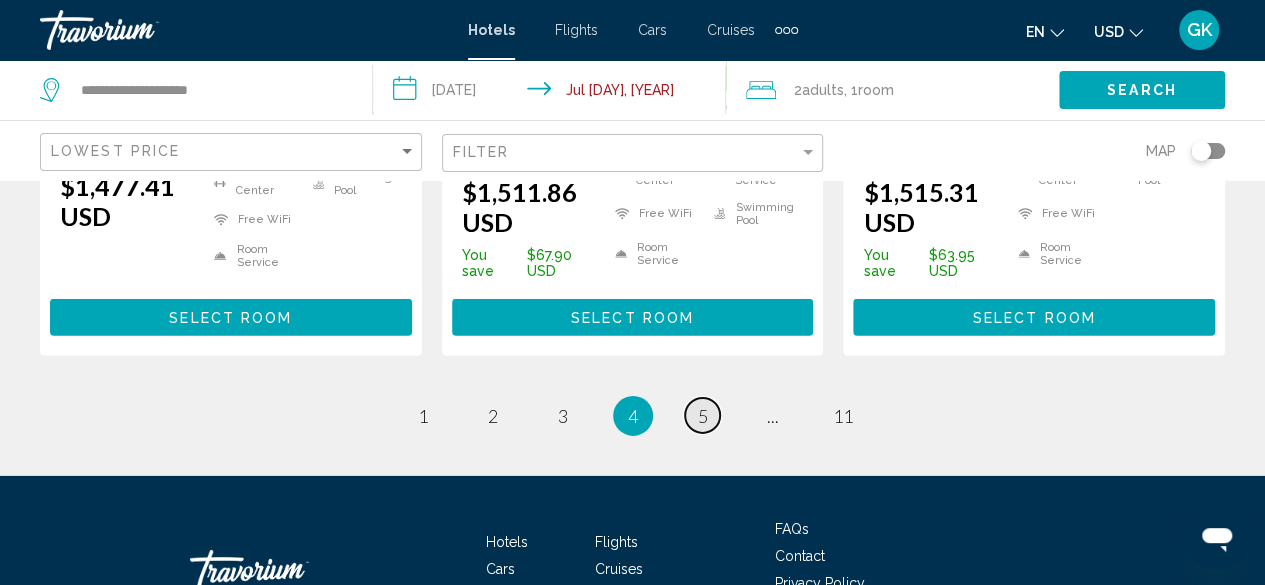 click on "5" at bounding box center (423, 416) 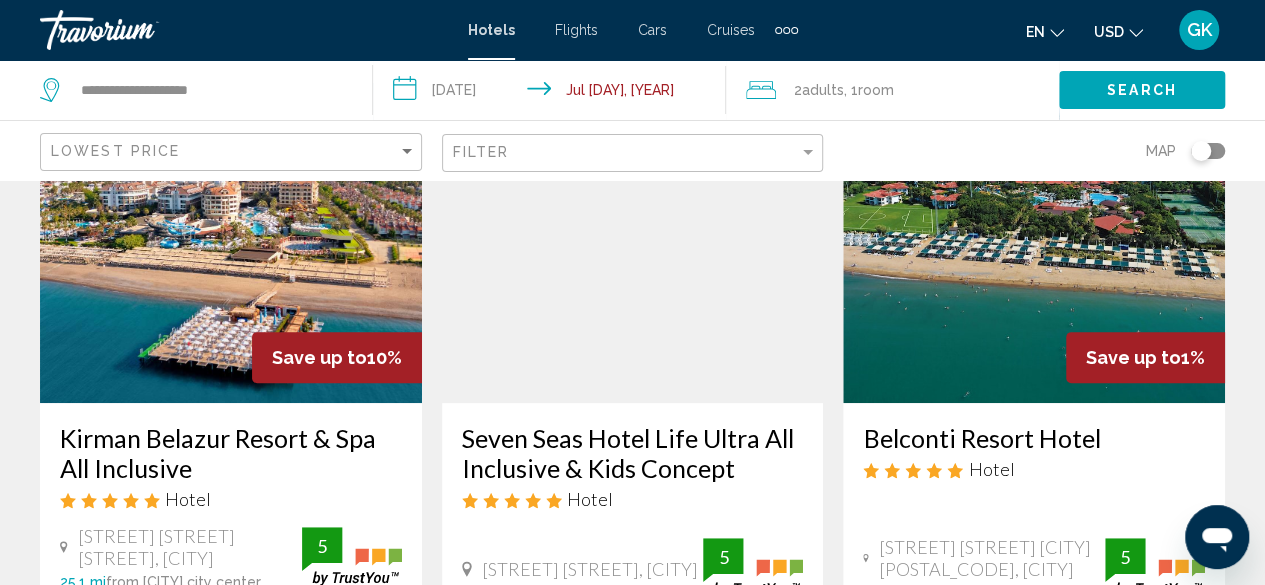 scroll, scrollTop: 0, scrollLeft: 0, axis: both 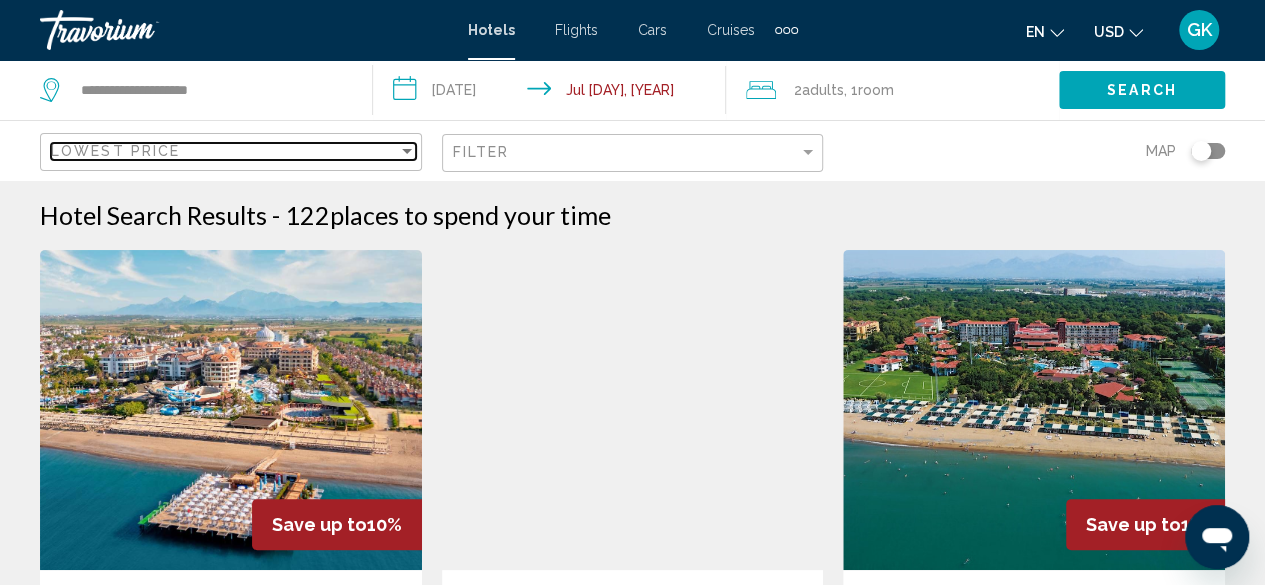 click at bounding box center (407, 151) 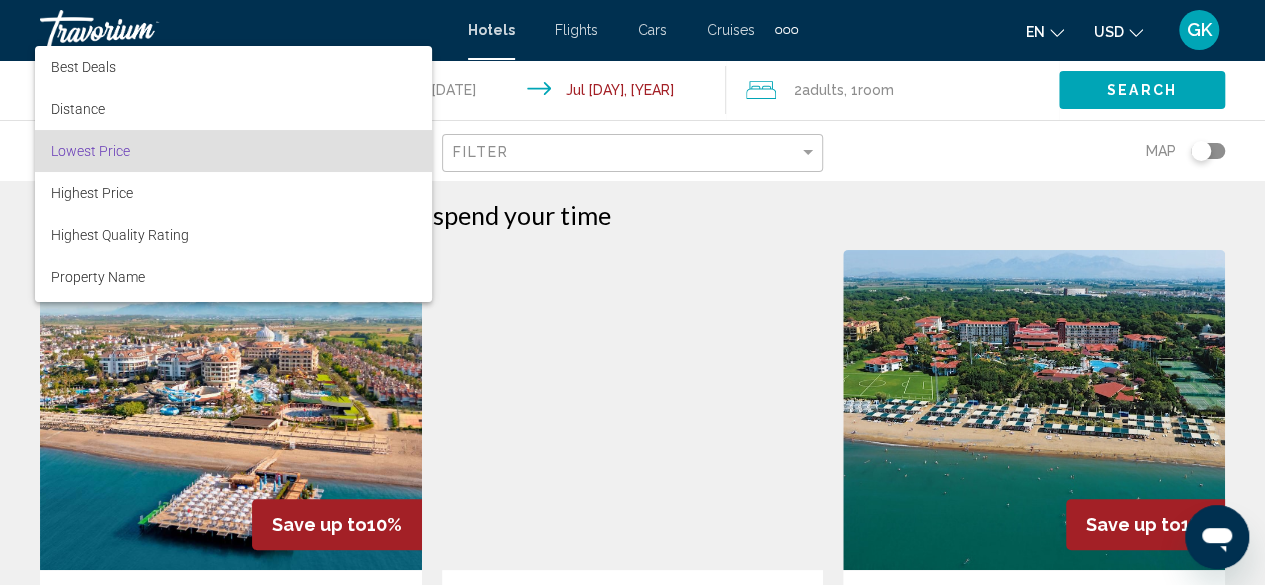 click on "Lowest Price" at bounding box center [233, 151] 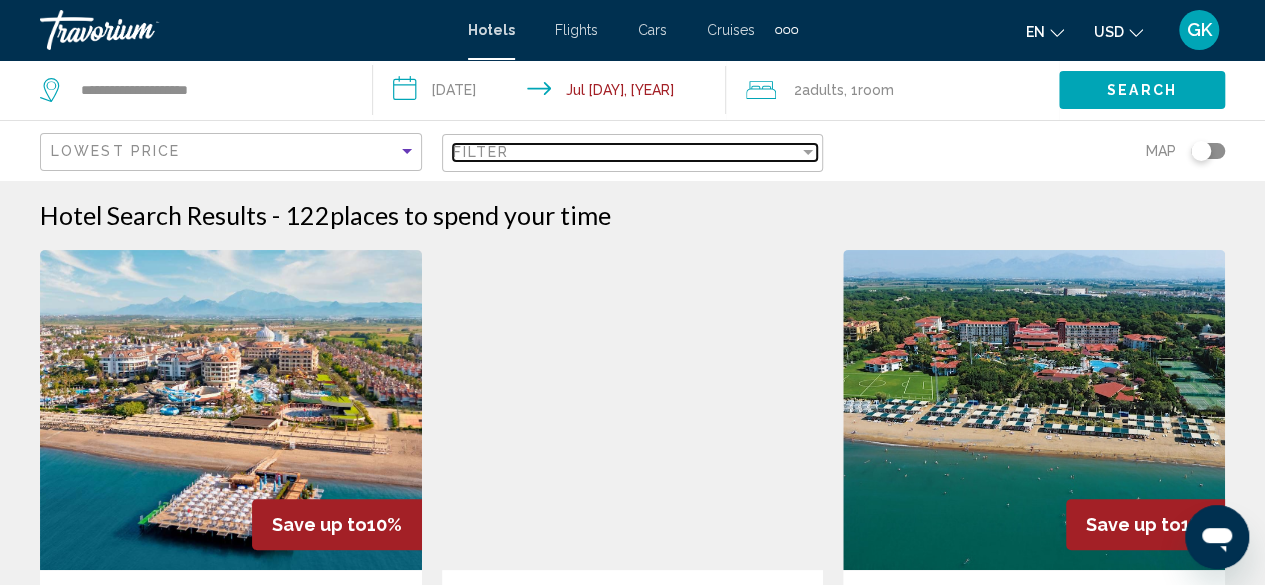 click at bounding box center (808, 152) 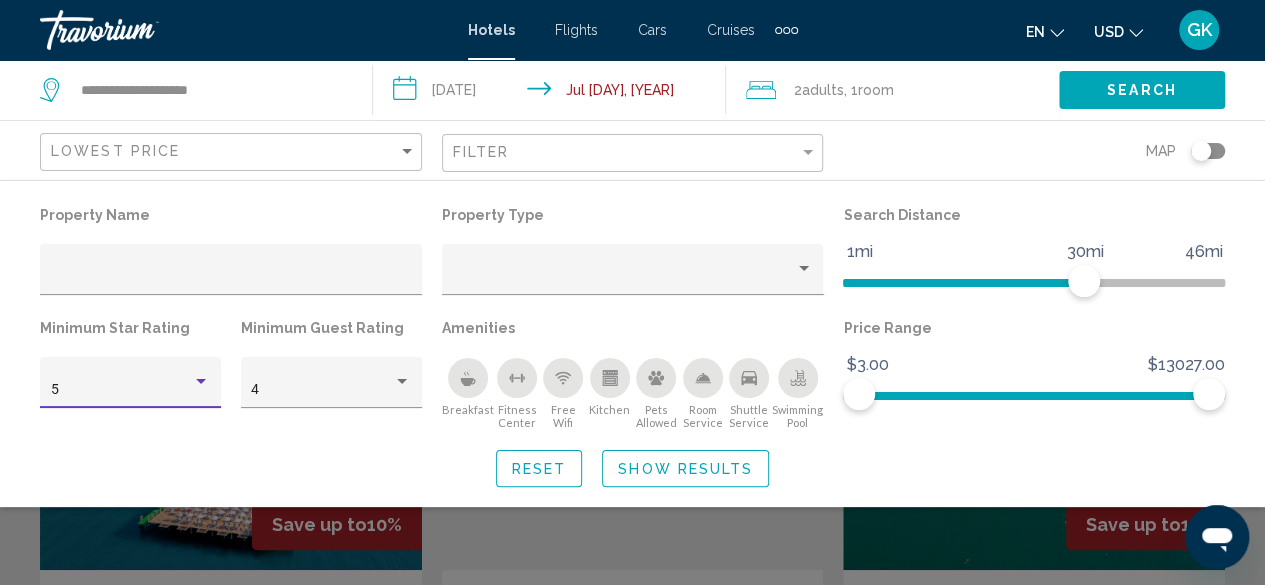 click at bounding box center [201, 382] 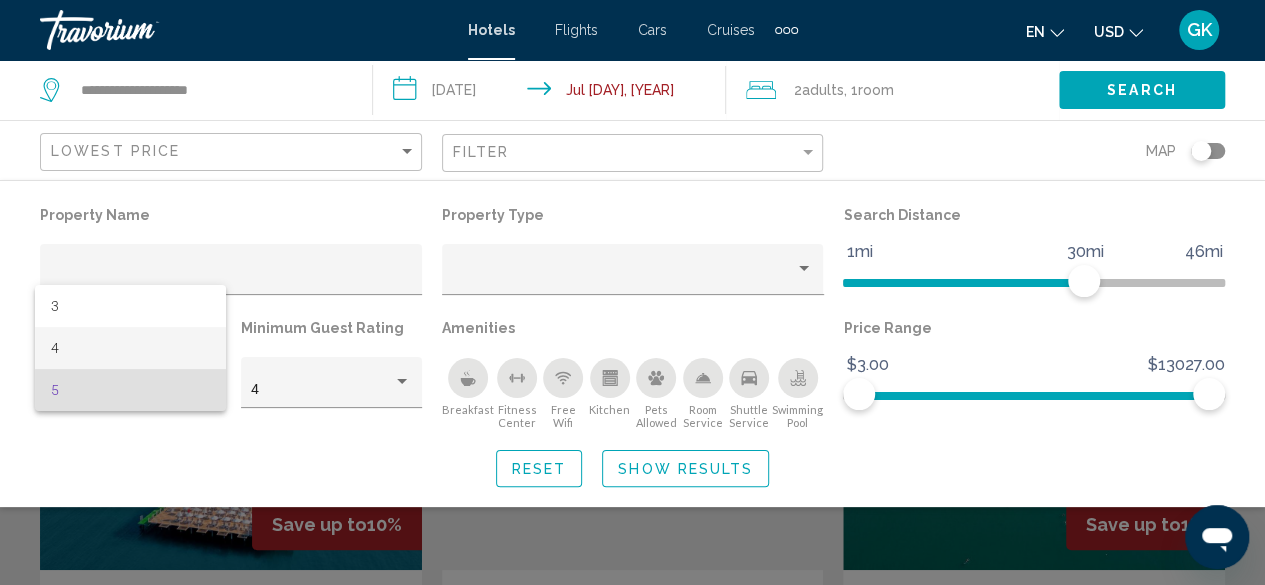 click on "4" at bounding box center (131, 348) 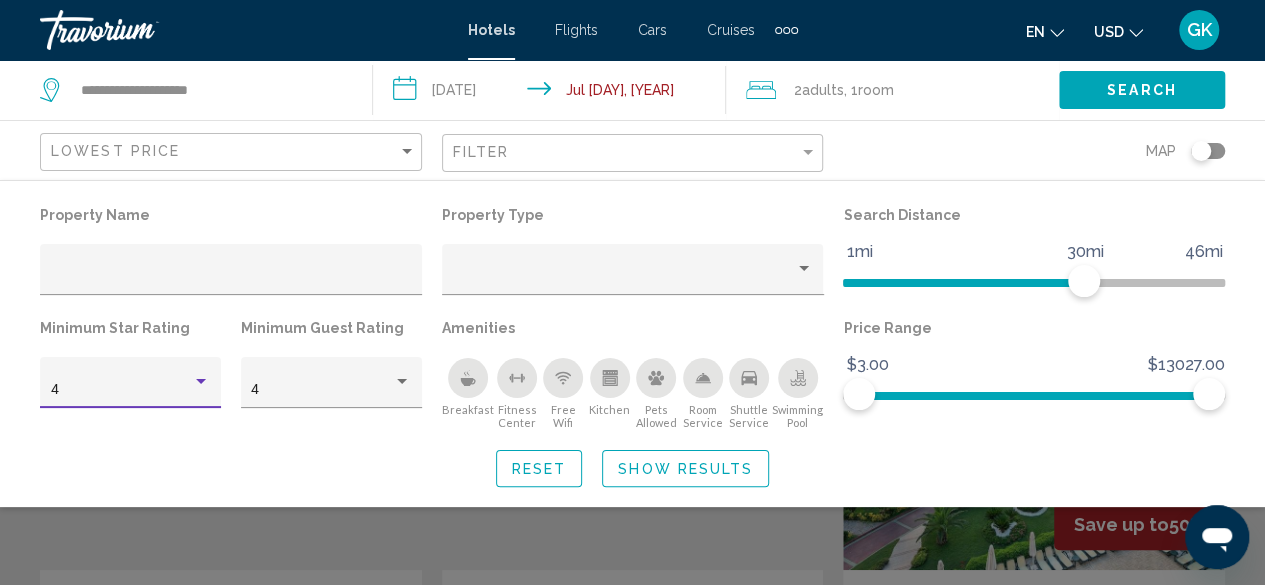 click on "Show Results" at bounding box center (685, 469) 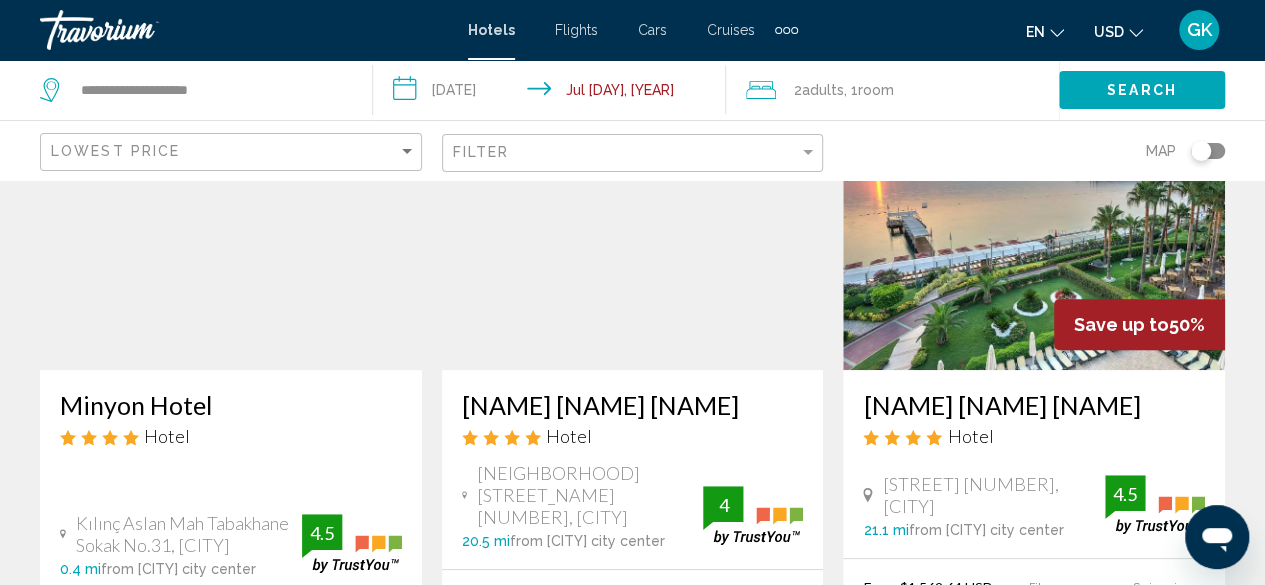 scroll, scrollTop: 213, scrollLeft: 0, axis: vertical 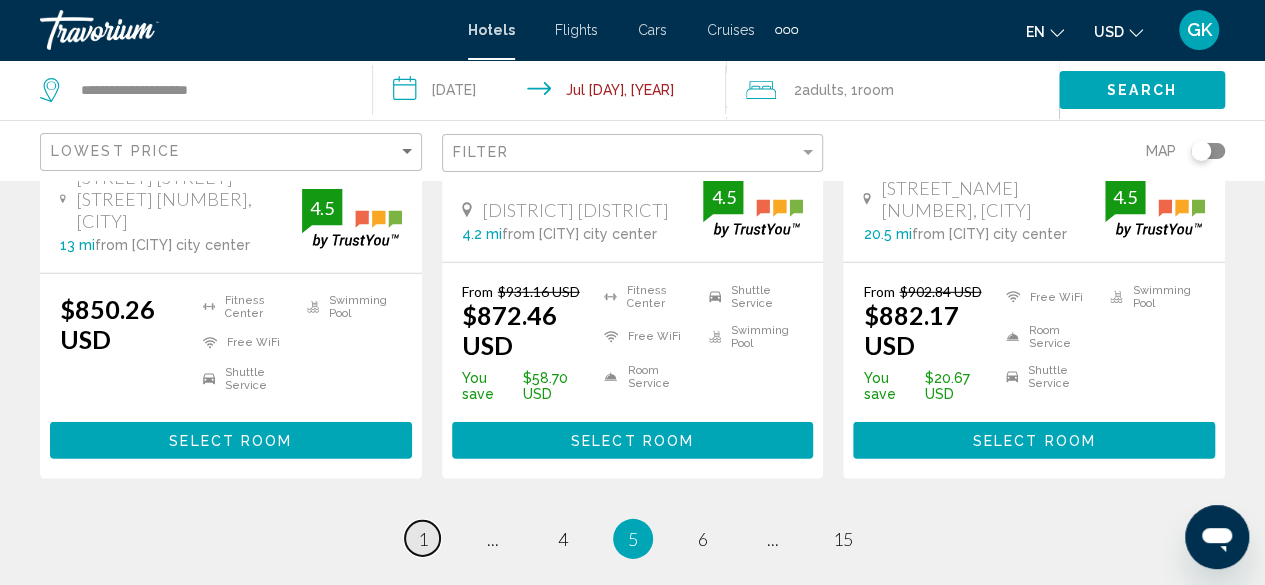 click on "1" at bounding box center [423, 539] 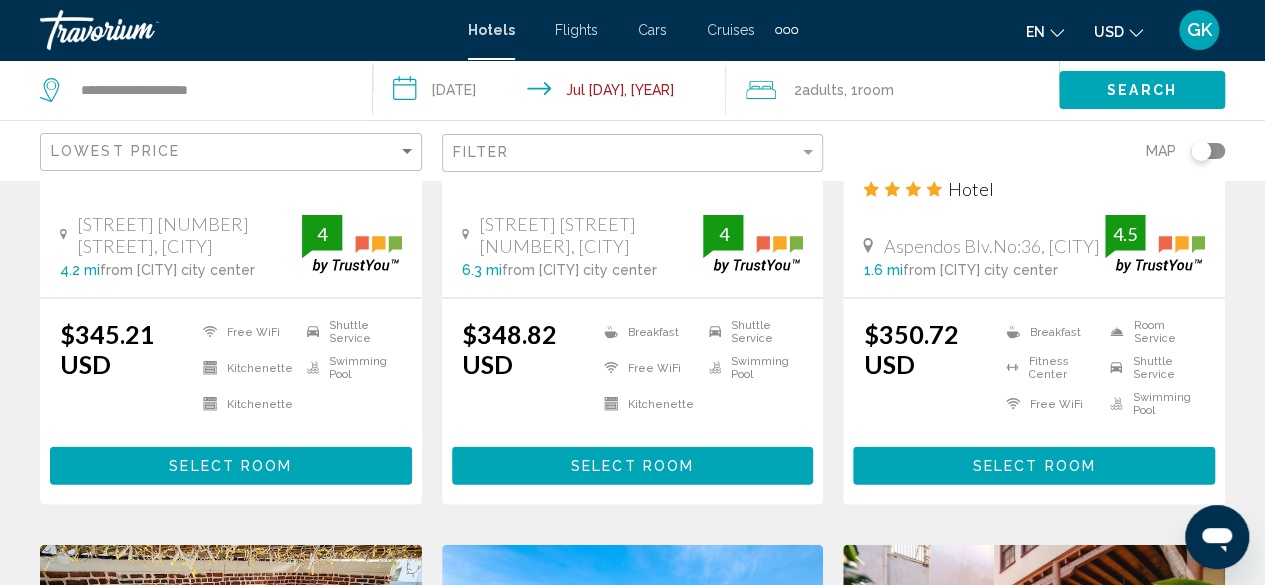 scroll, scrollTop: 2036, scrollLeft: 0, axis: vertical 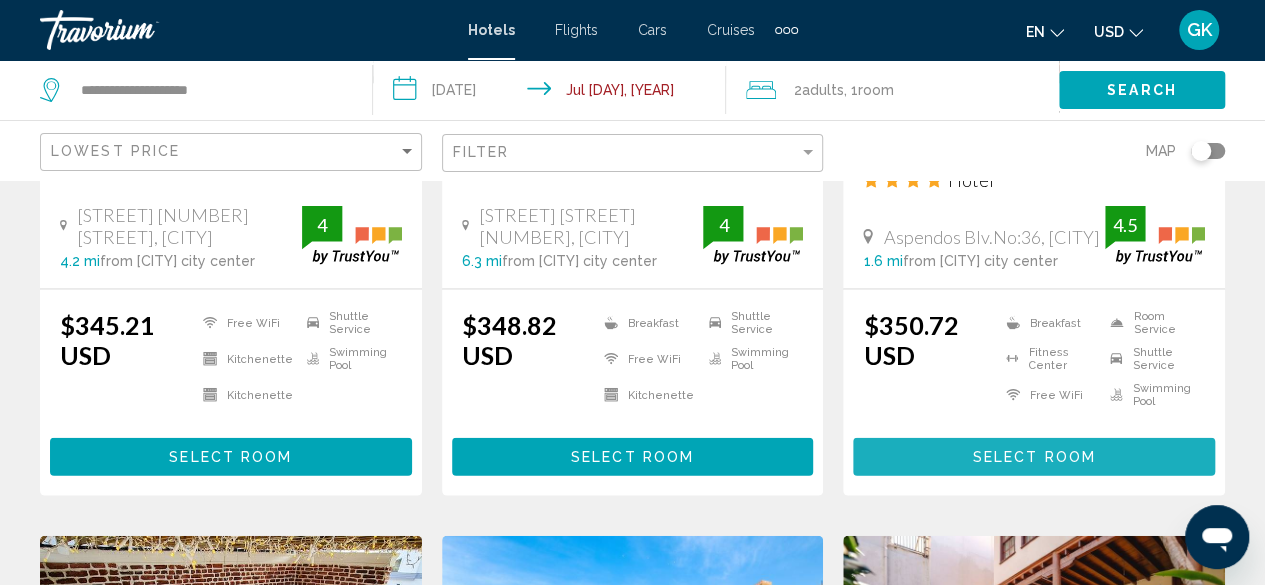 click on "Select Room" at bounding box center [1034, 458] 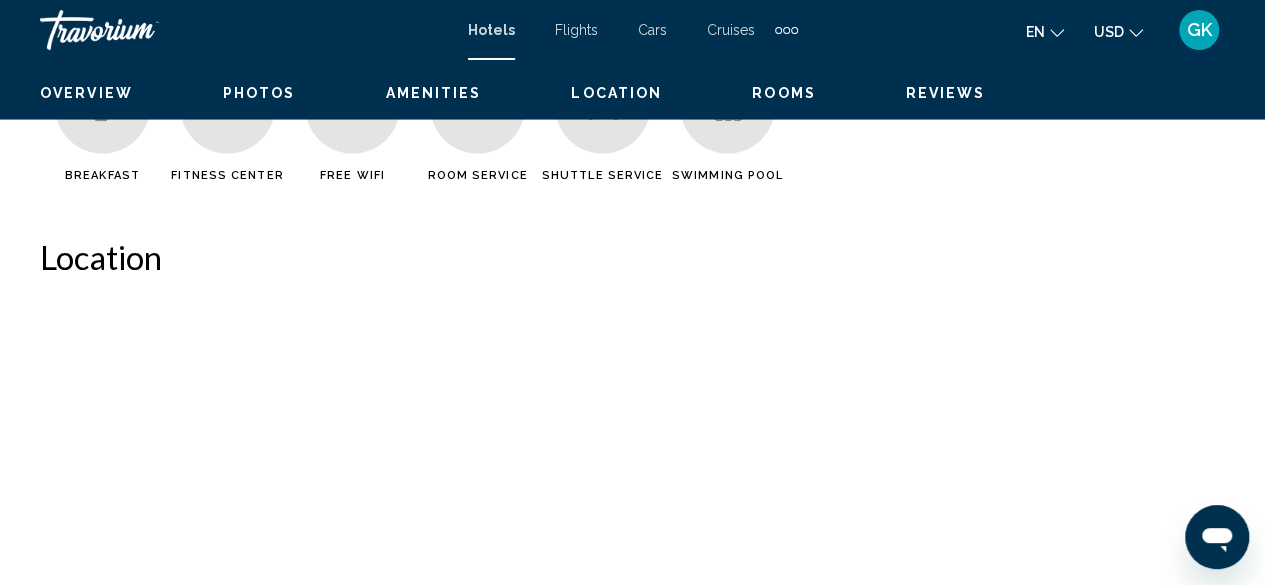 scroll, scrollTop: 242, scrollLeft: 0, axis: vertical 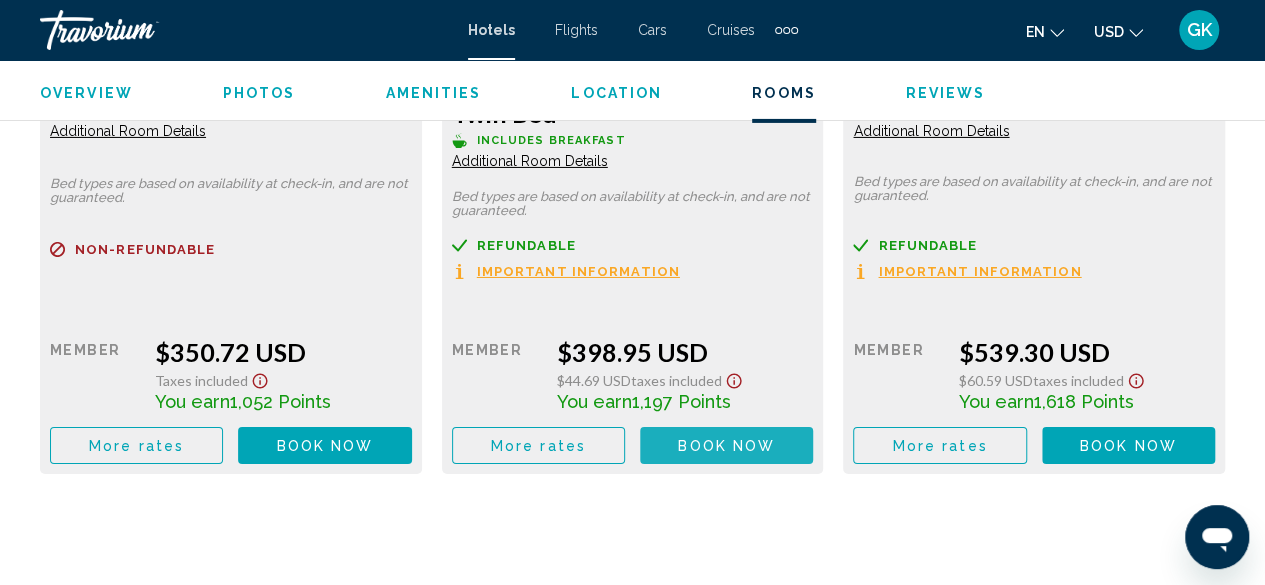 click on "Book now" at bounding box center [726, 446] 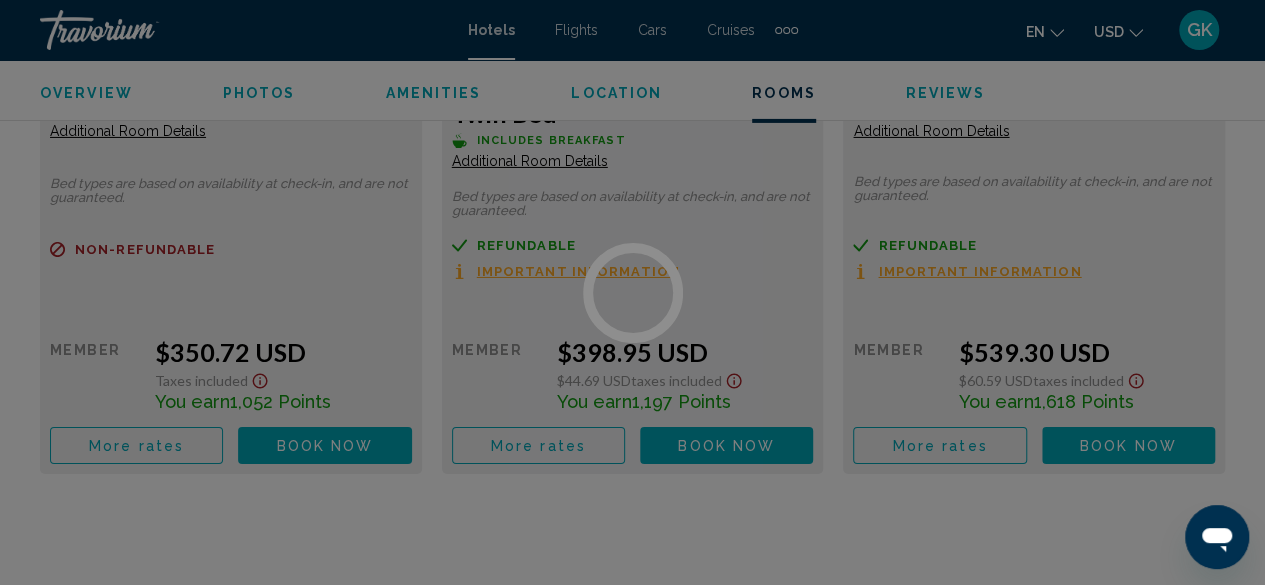 scroll, scrollTop: 0, scrollLeft: 0, axis: both 